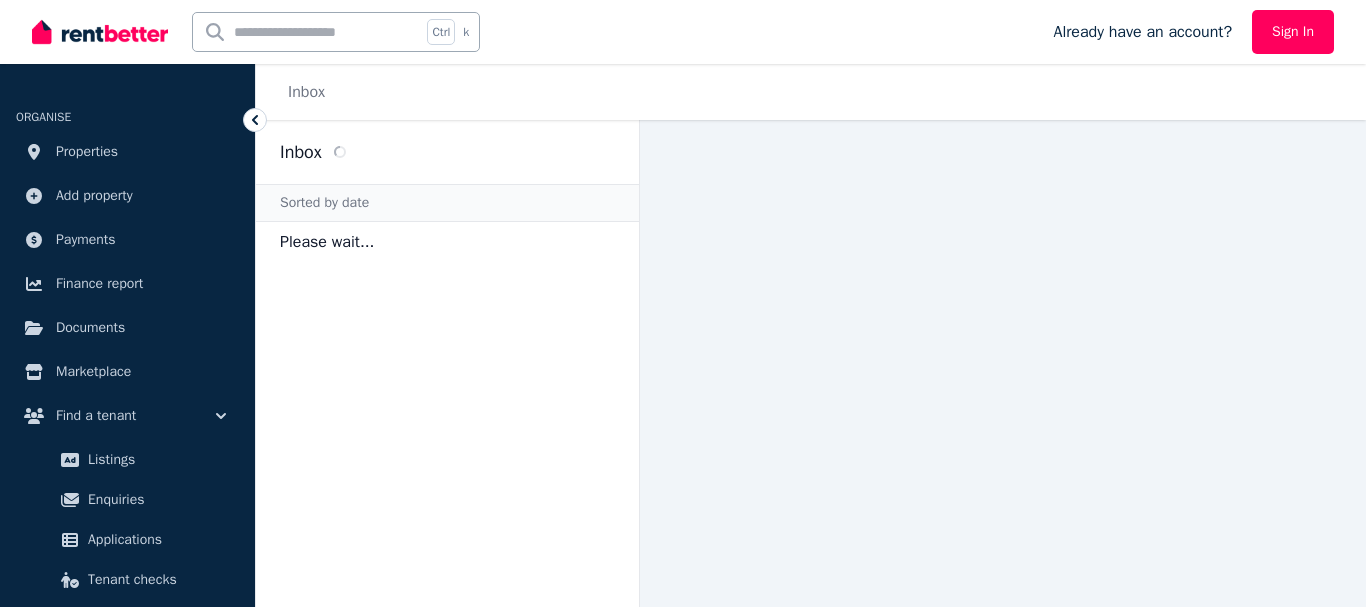 scroll, scrollTop: 0, scrollLeft: 0, axis: both 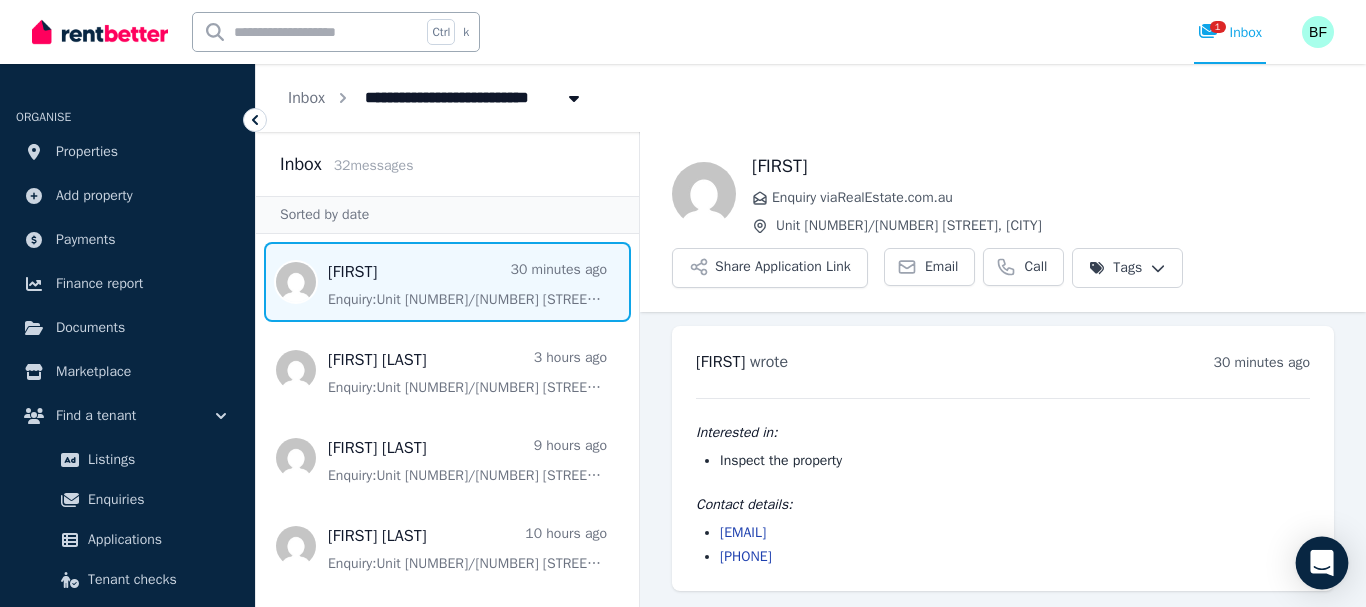 click 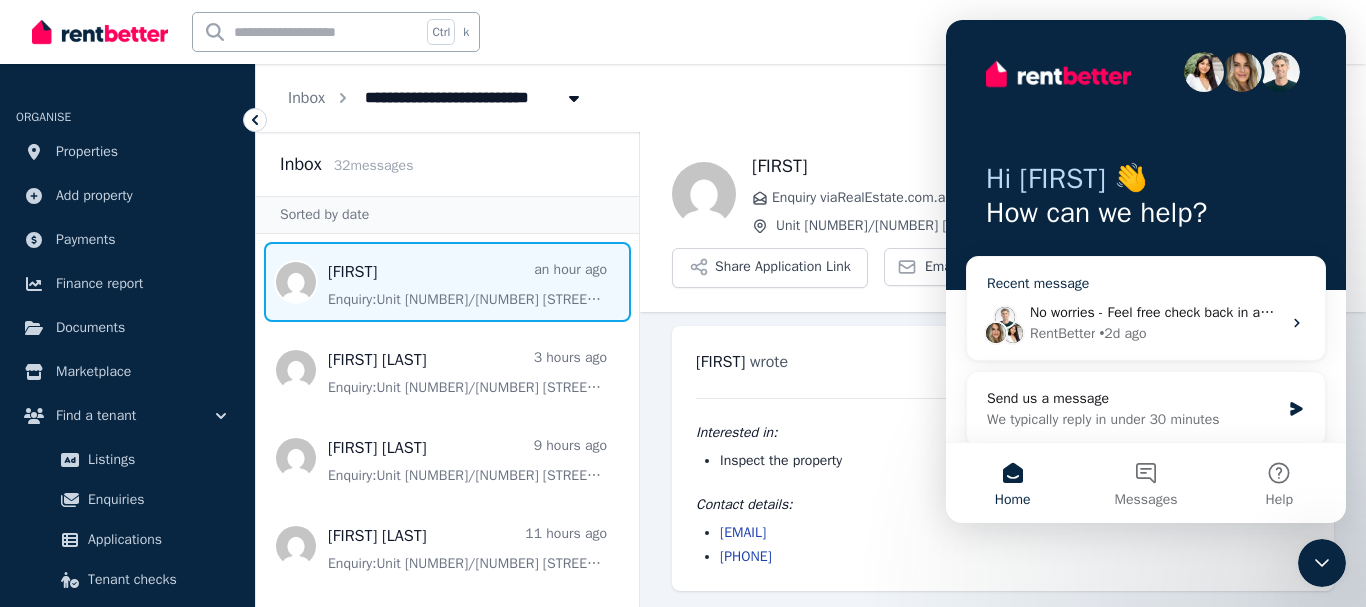 scroll, scrollTop: 0, scrollLeft: 0, axis: both 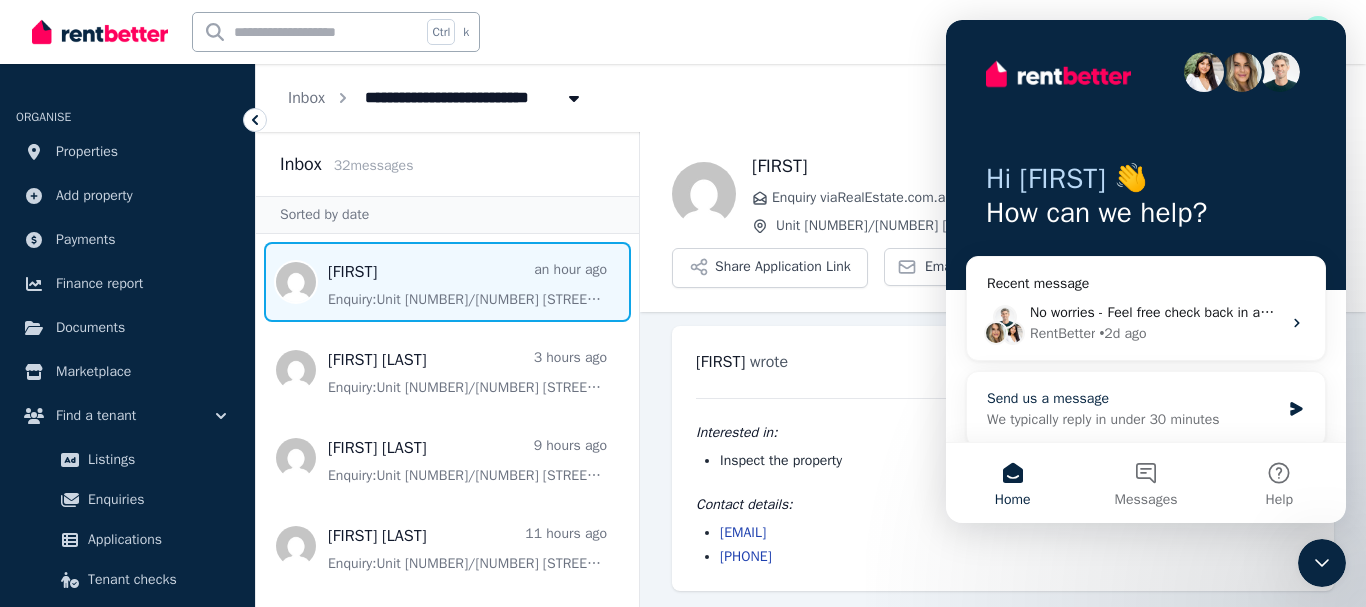 click 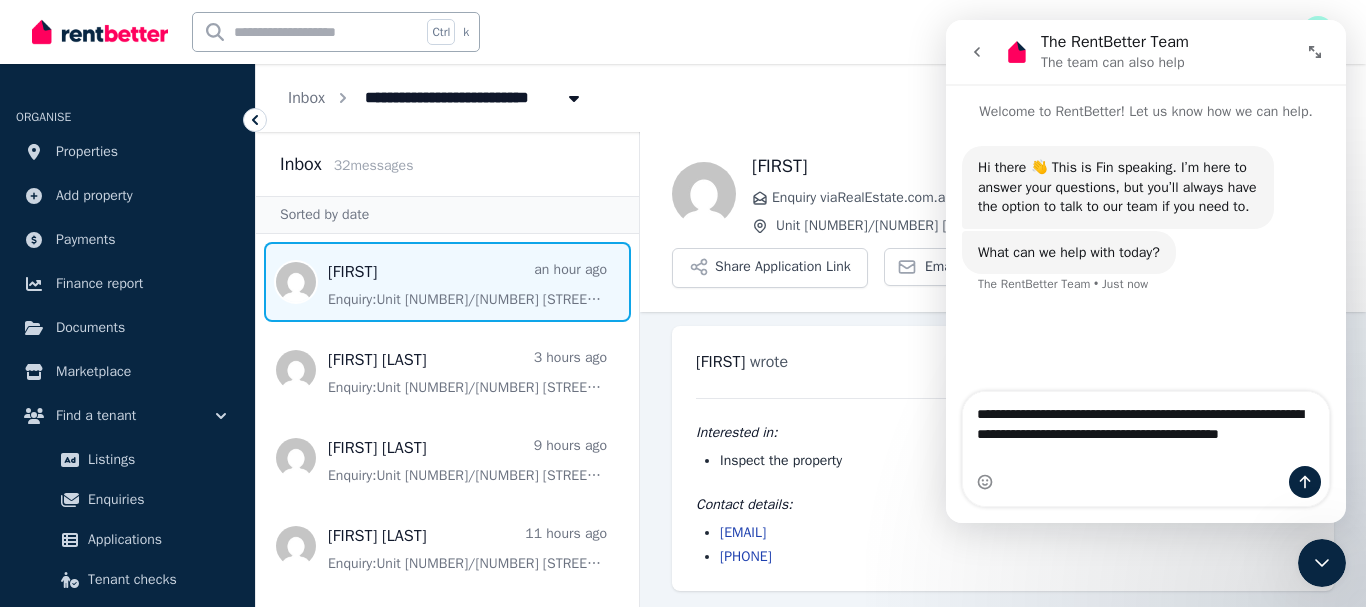 click on "**********" at bounding box center [1146, 429] 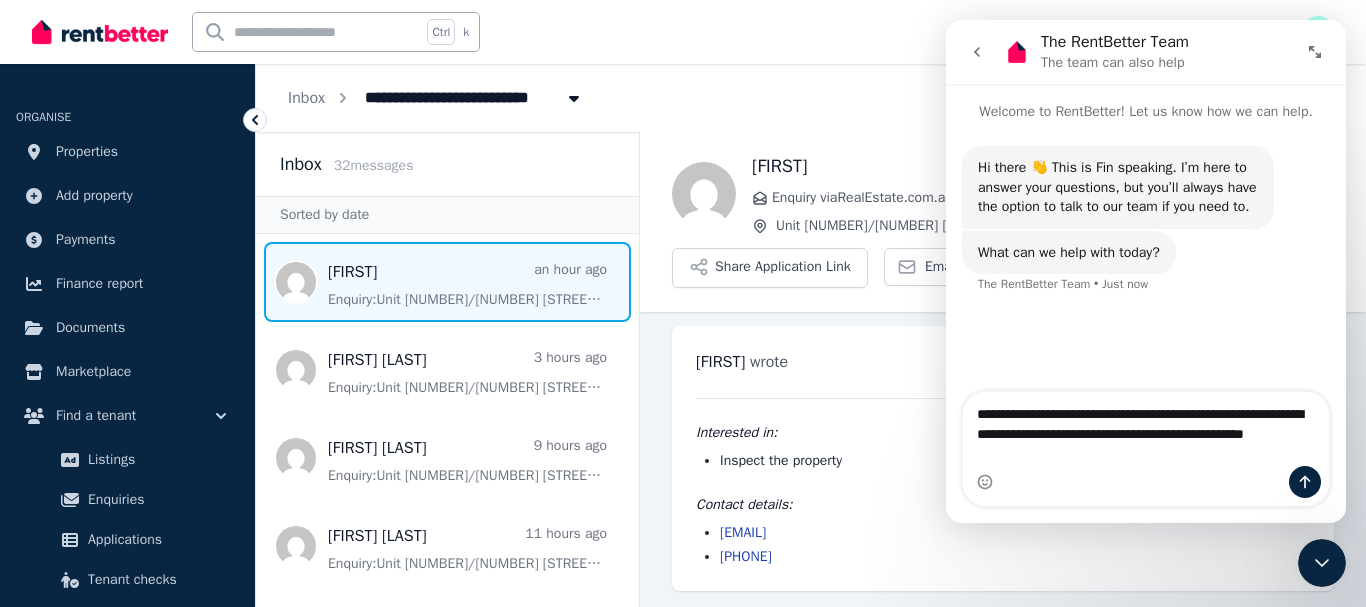 click on "**********" at bounding box center (1146, 429) 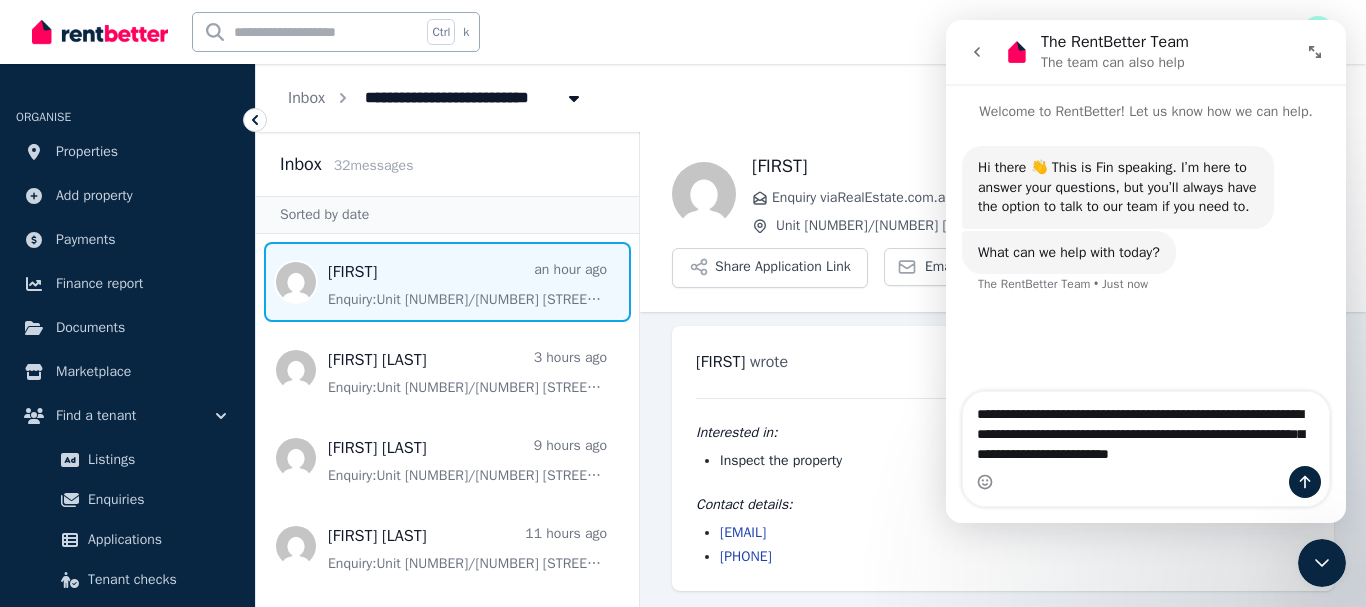 click on "**********" at bounding box center (1146, 429) 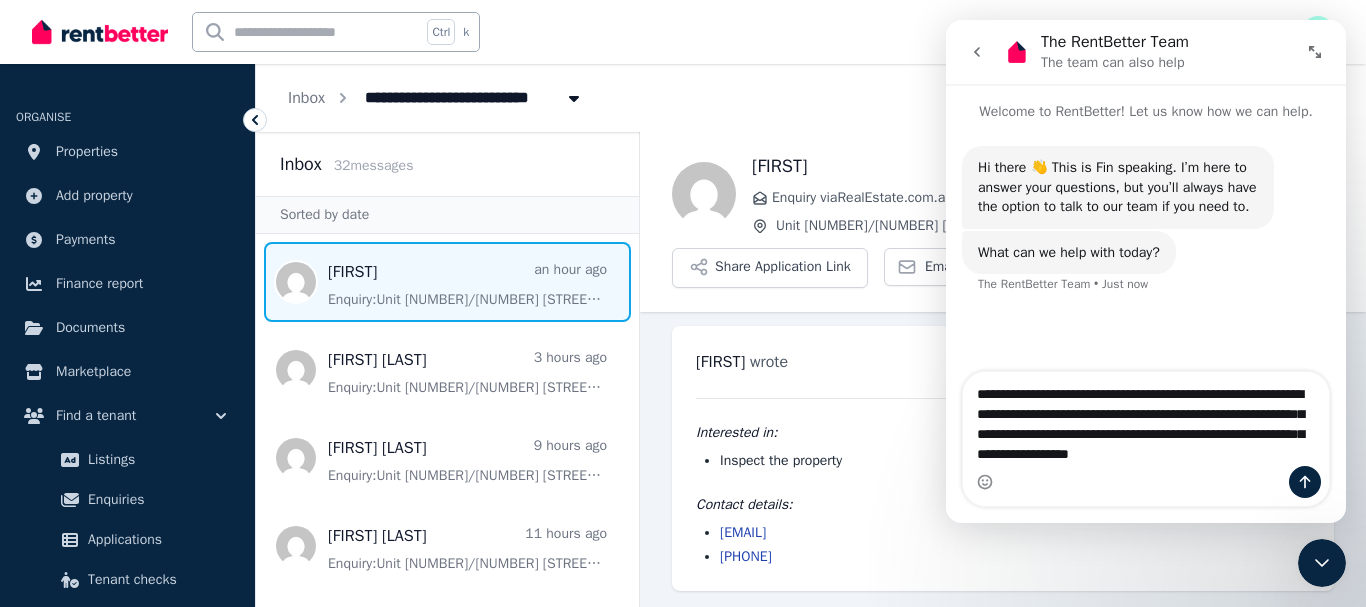 click on "**********" at bounding box center (1146, 419) 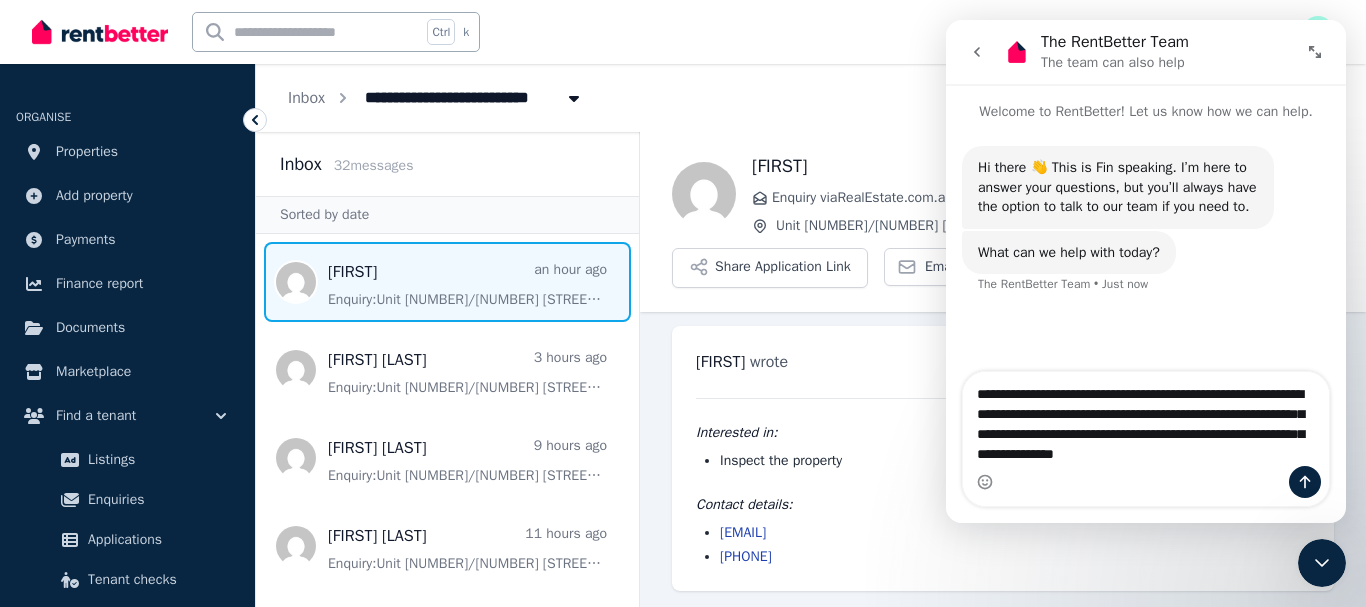 click on "**********" at bounding box center [1146, 419] 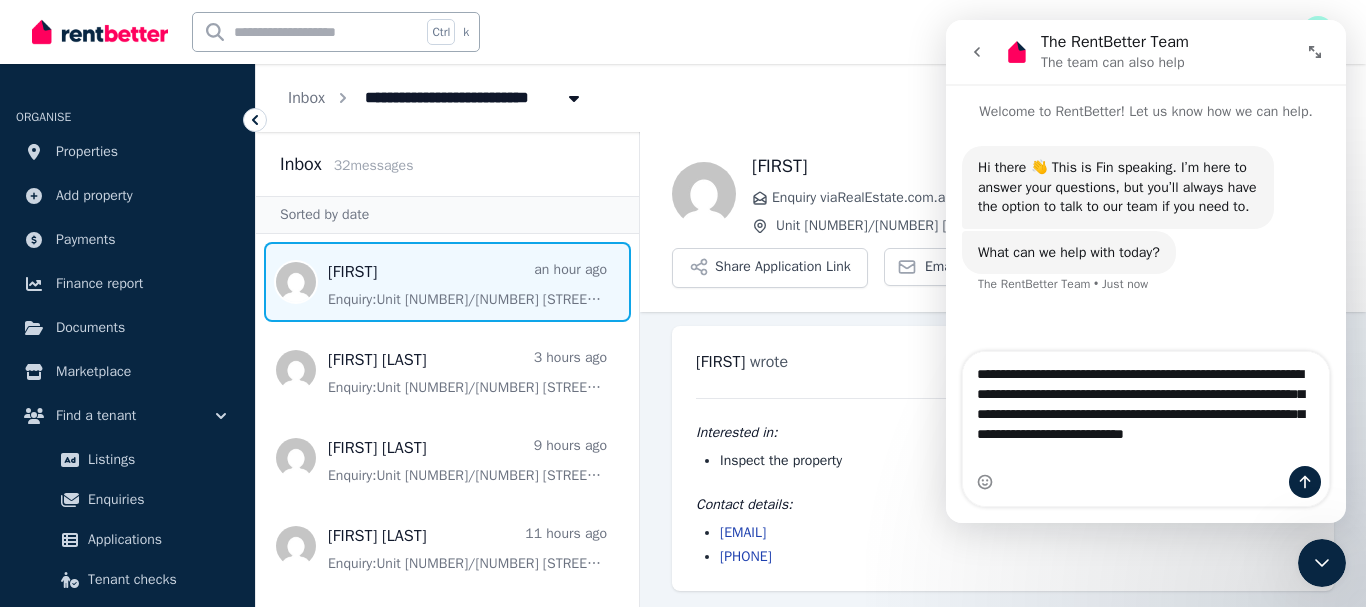 click on "**********" at bounding box center (1146, 409) 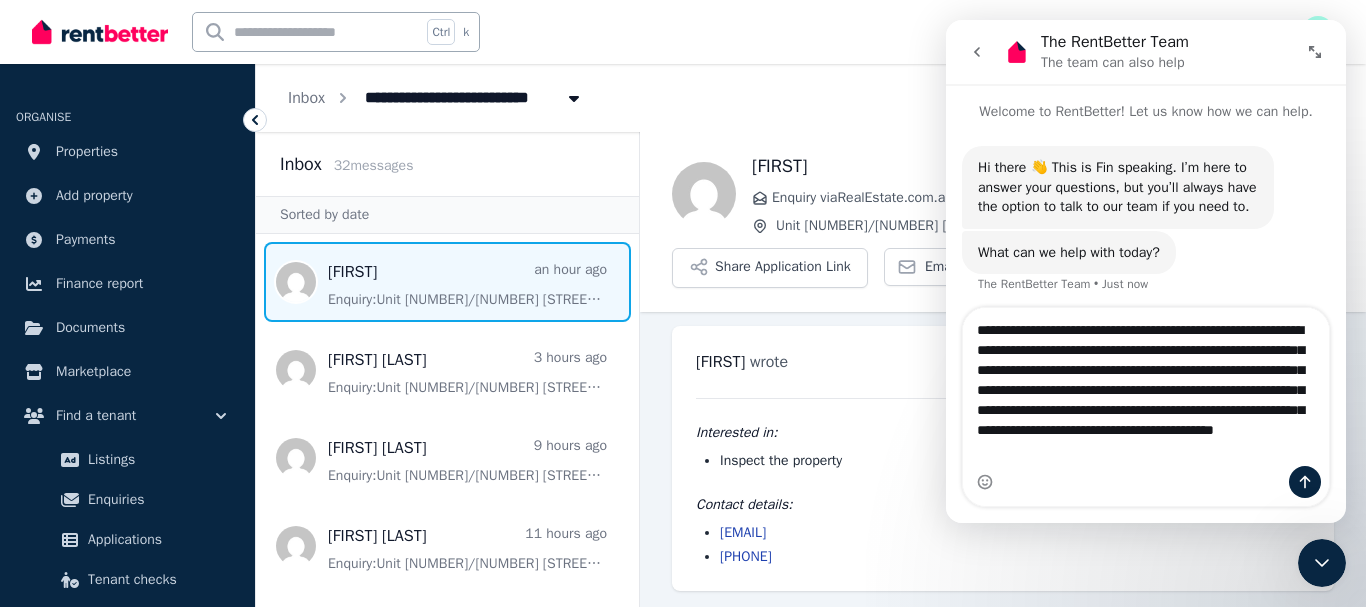 scroll, scrollTop: 13, scrollLeft: 0, axis: vertical 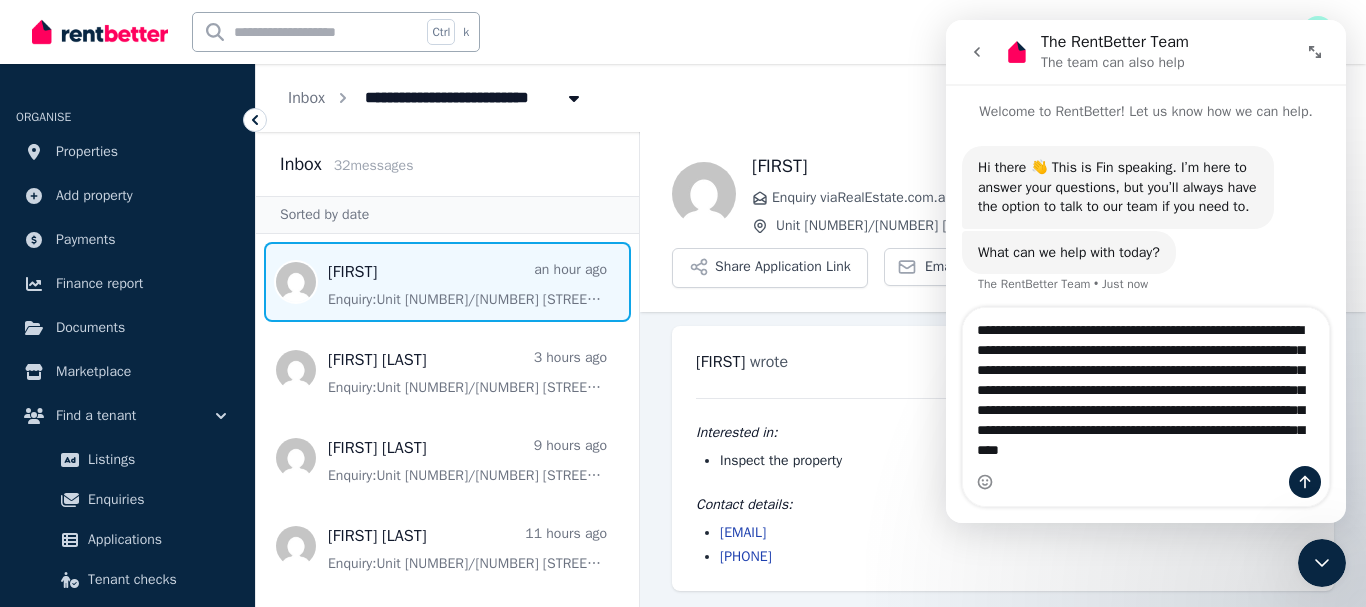type on "**********" 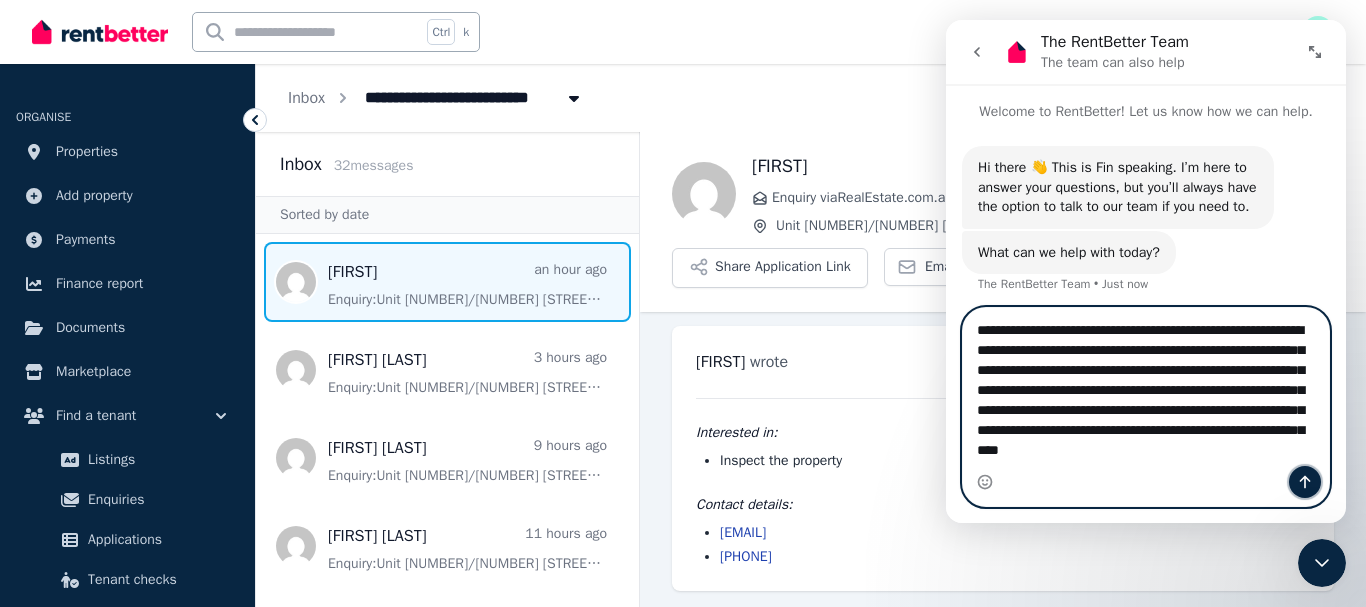 click 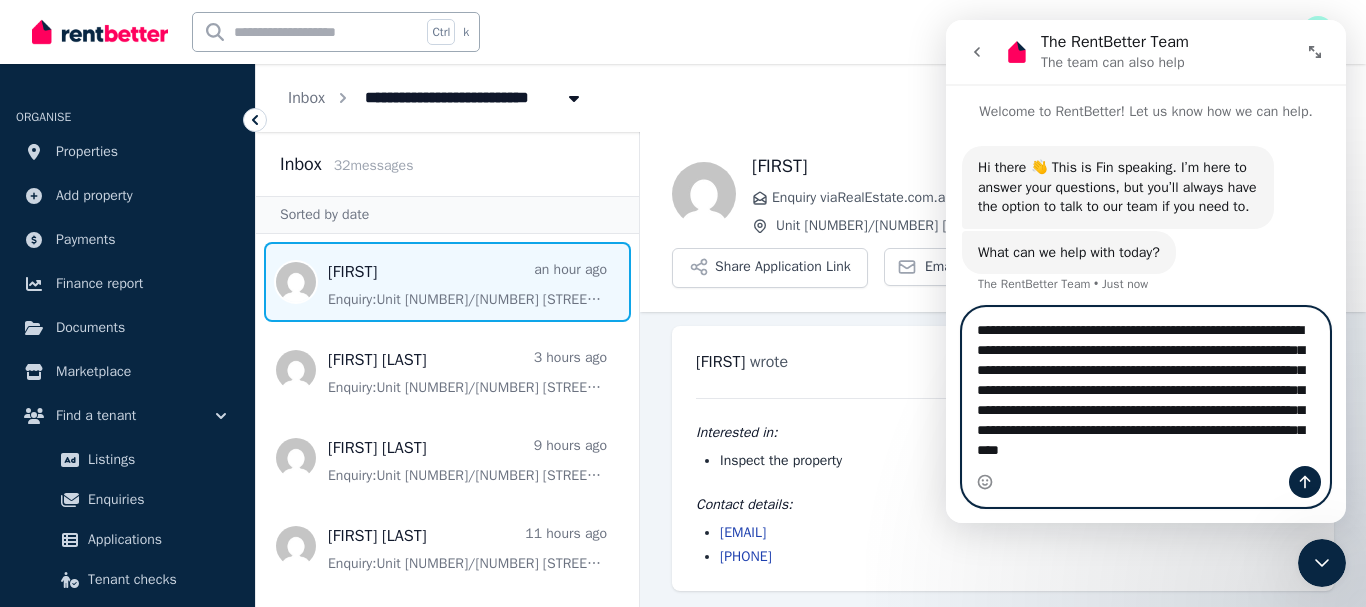 type 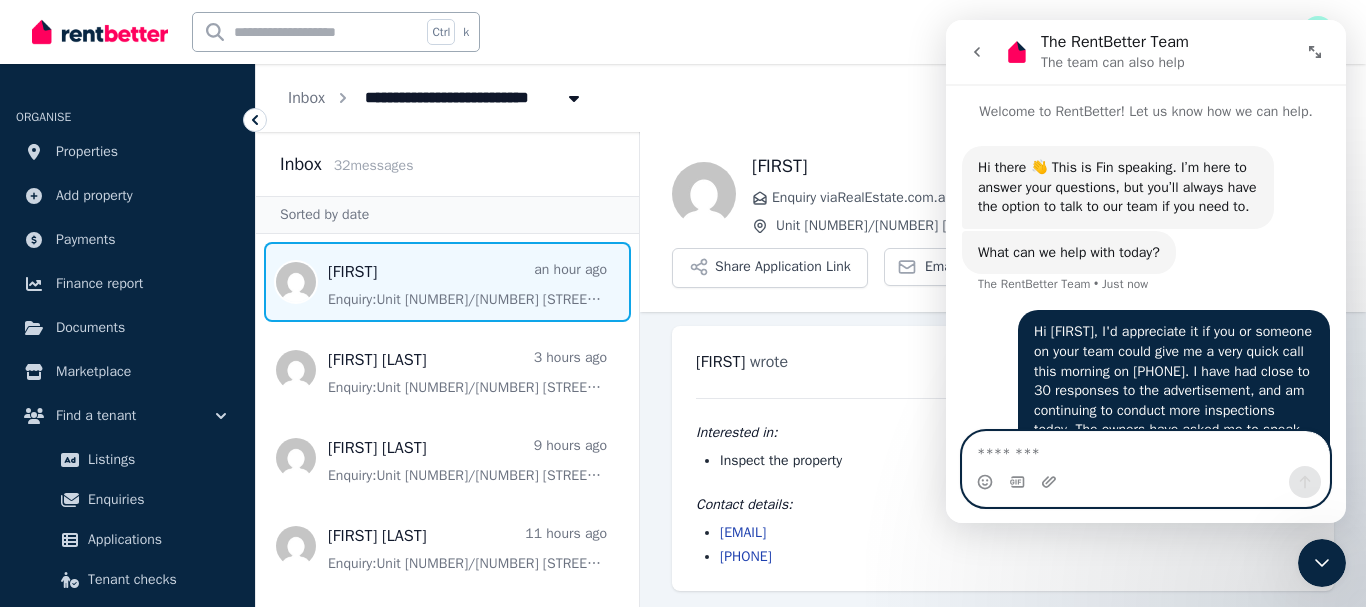 scroll, scrollTop: 0, scrollLeft: 0, axis: both 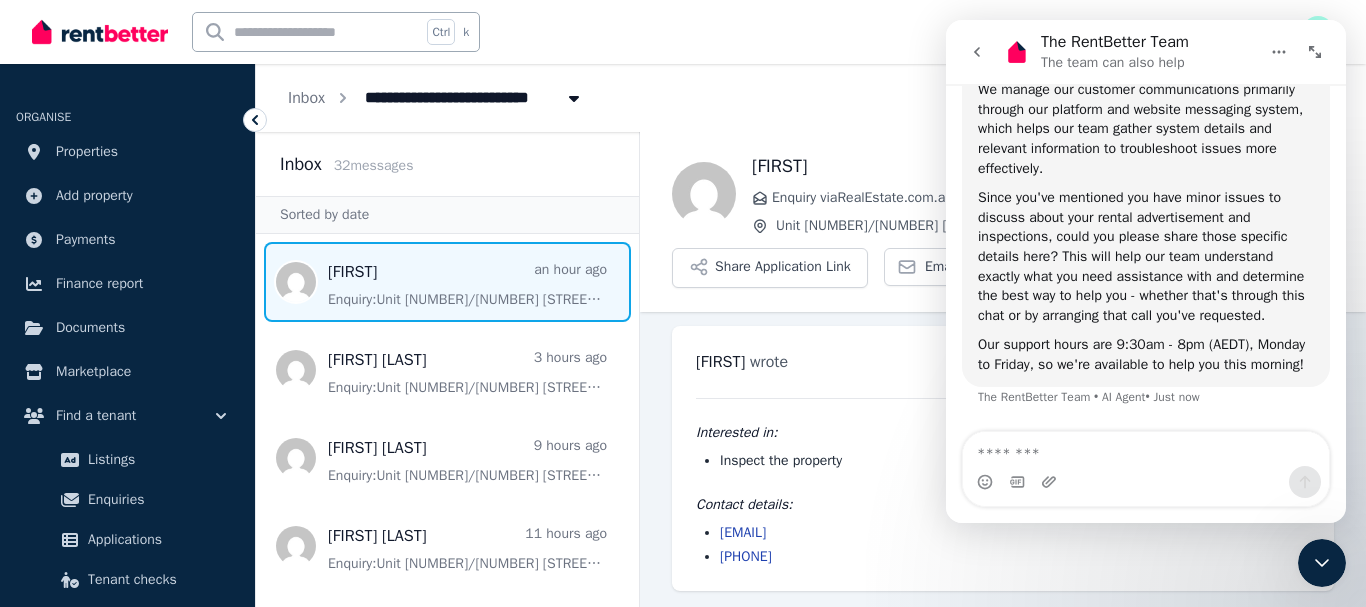 click at bounding box center (1146, 449) 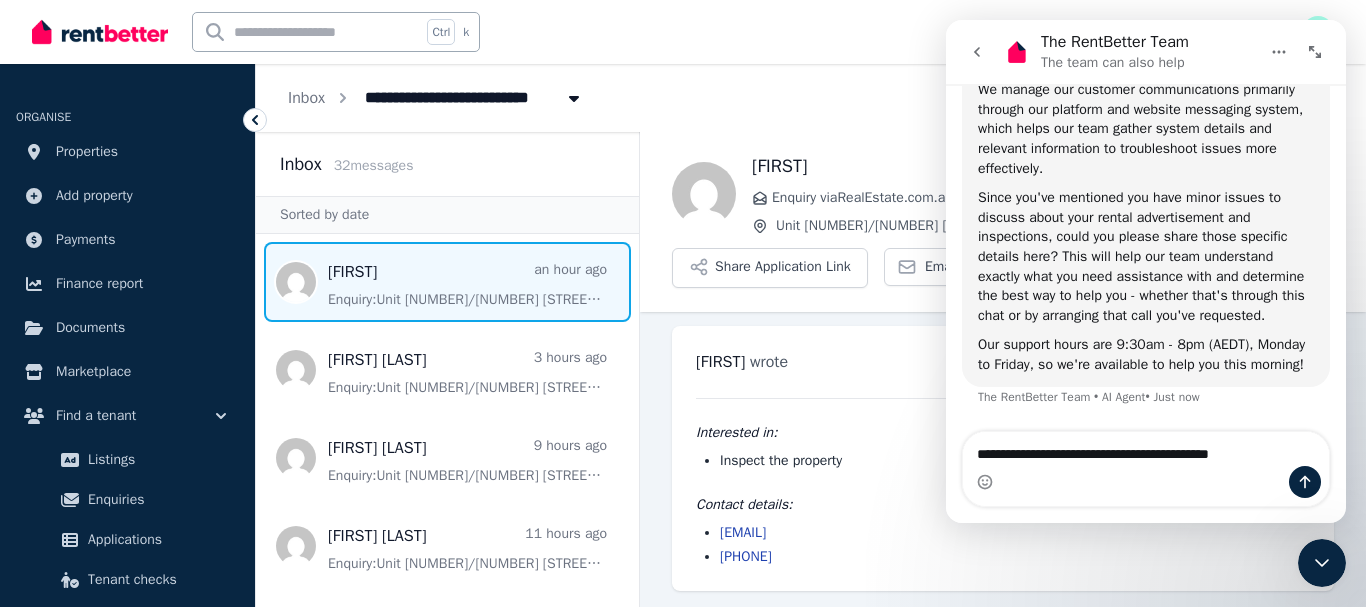 click on "**********" at bounding box center [1146, 449] 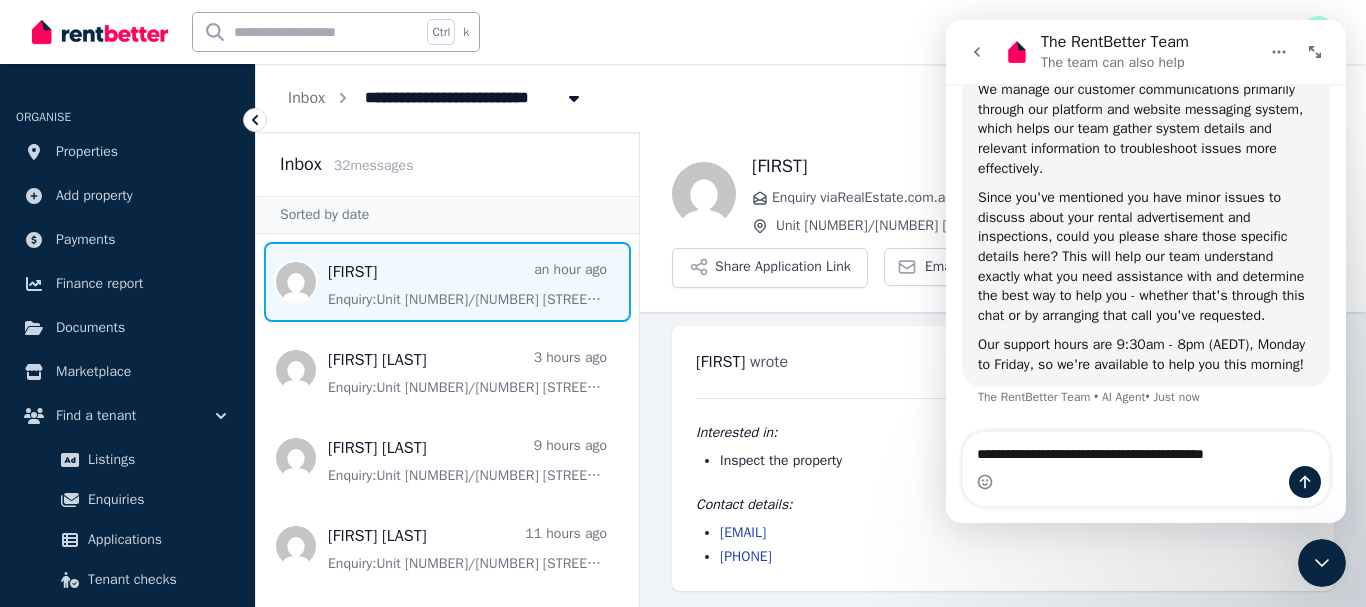 click on "**********" at bounding box center [1146, 449] 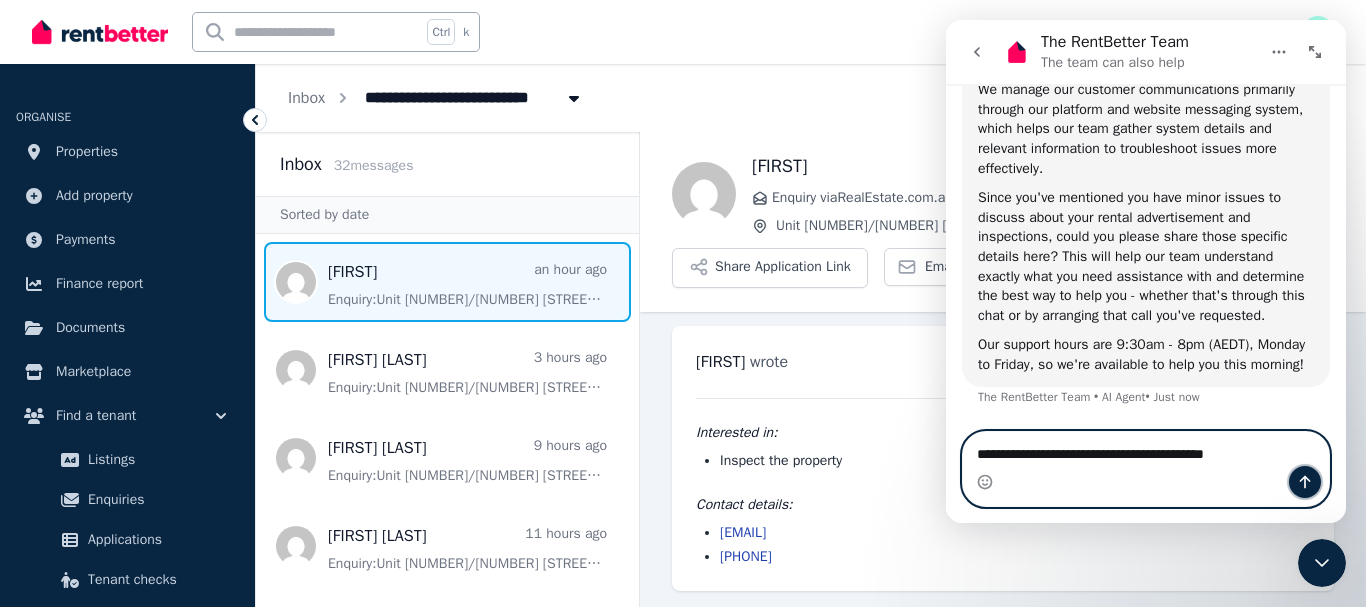 click 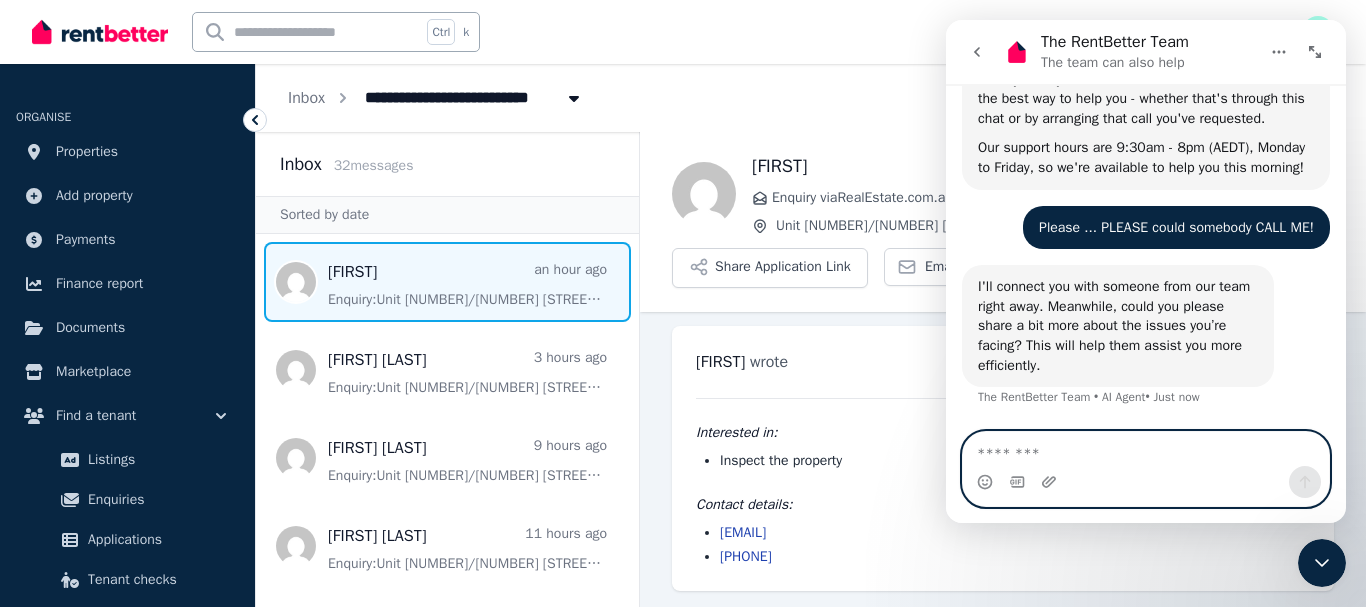 scroll, scrollTop: 865, scrollLeft: 0, axis: vertical 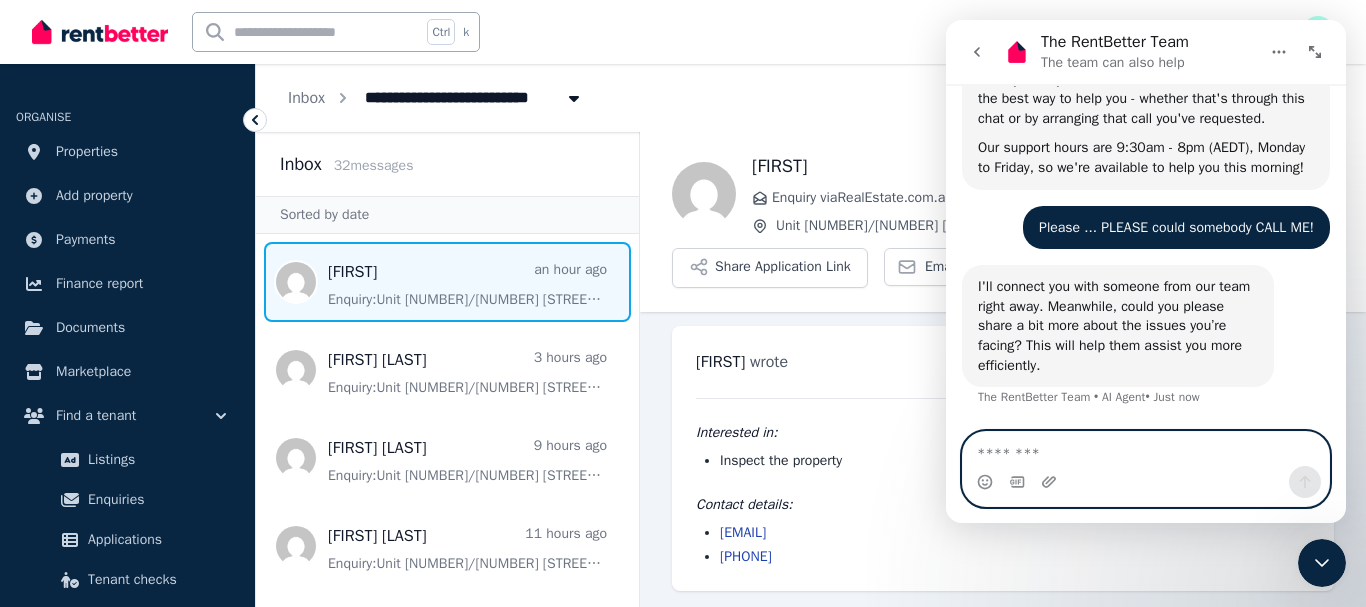 click at bounding box center (1146, 449) 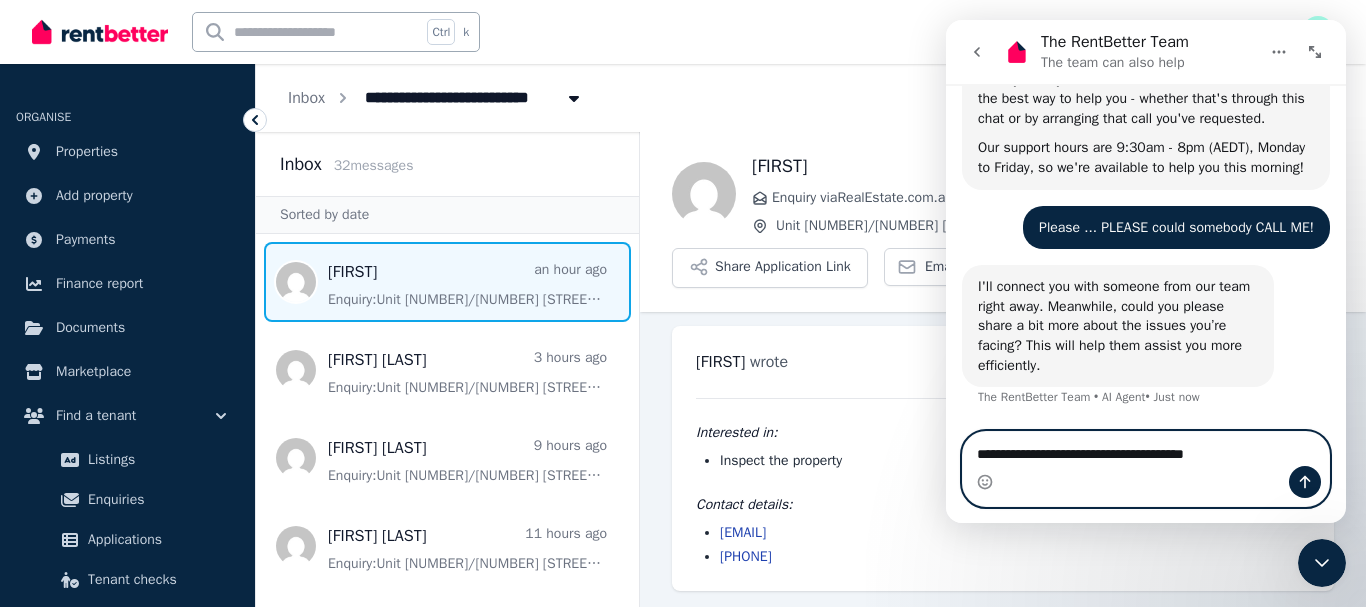 click on "**********" at bounding box center [1146, 449] 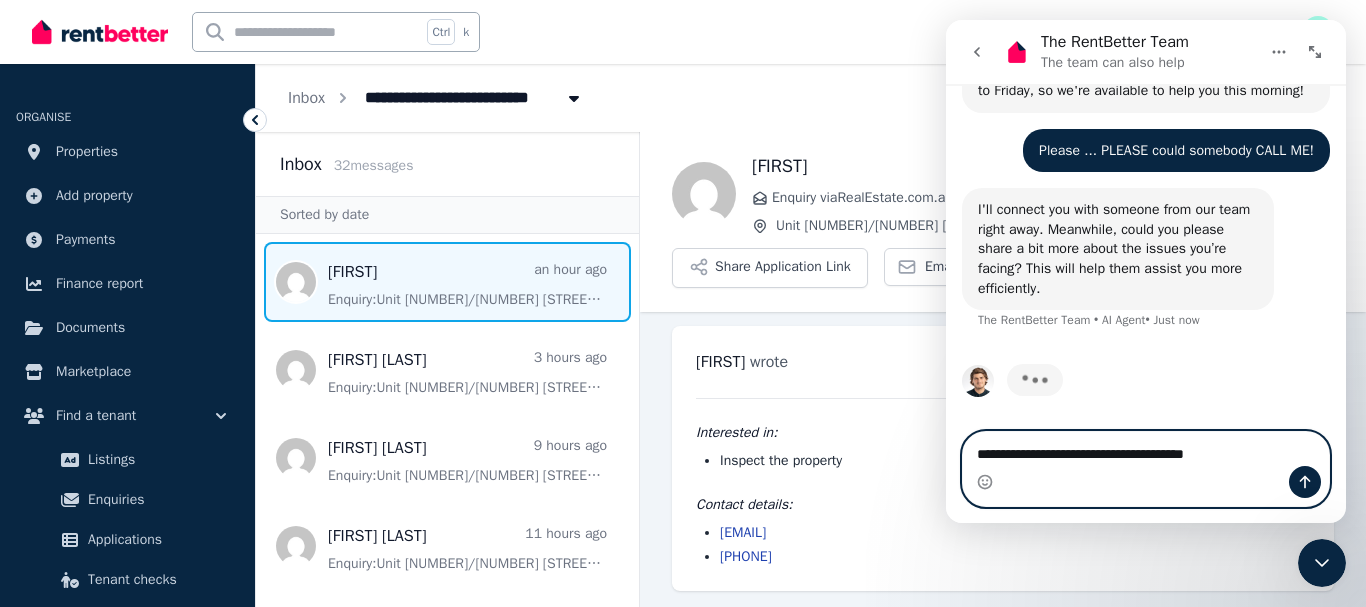 scroll, scrollTop: 942, scrollLeft: 0, axis: vertical 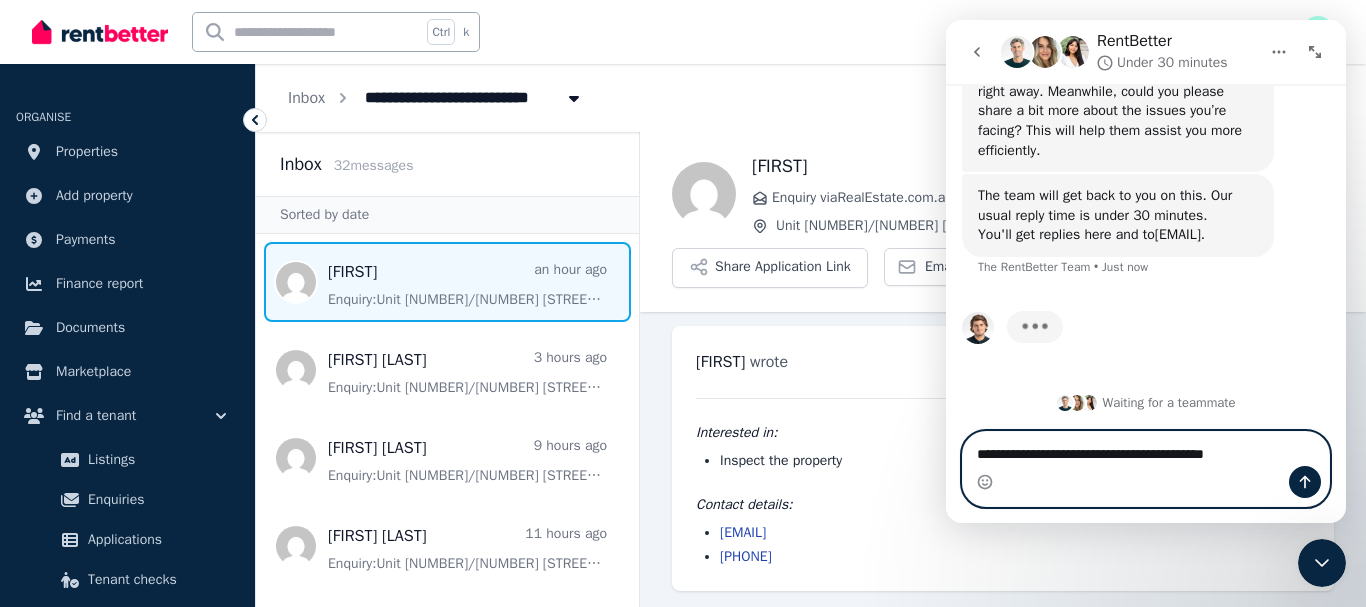 click on "**********" at bounding box center [1146, 449] 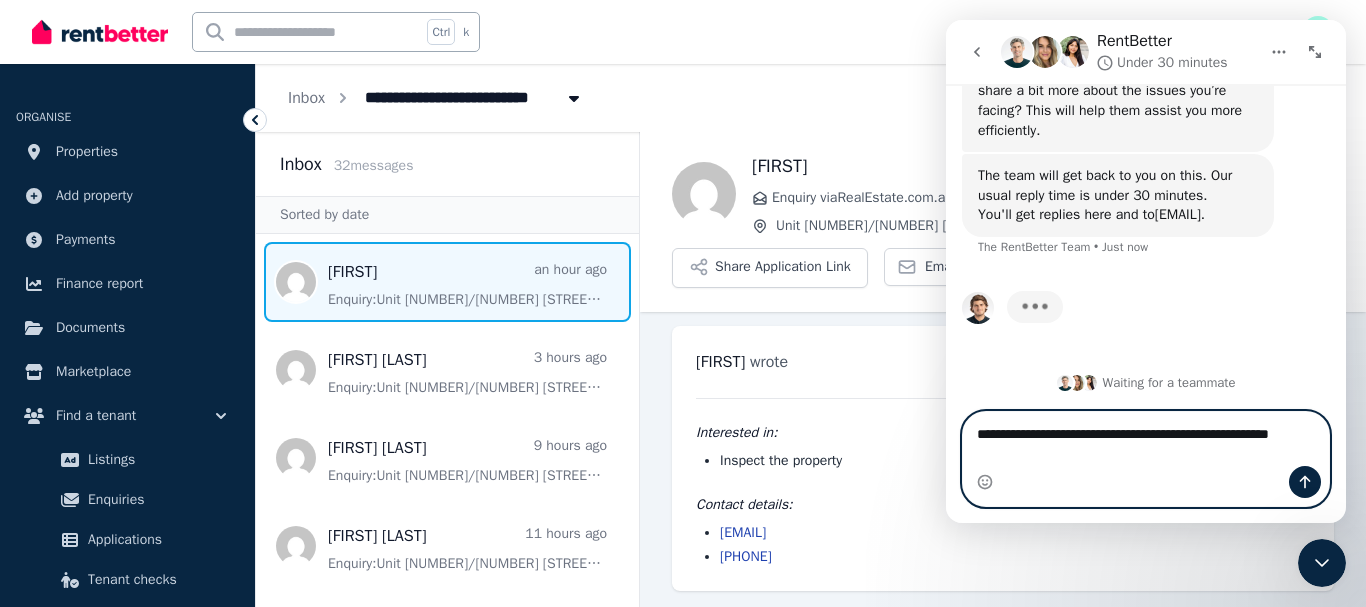 scroll, scrollTop: 1122, scrollLeft: 0, axis: vertical 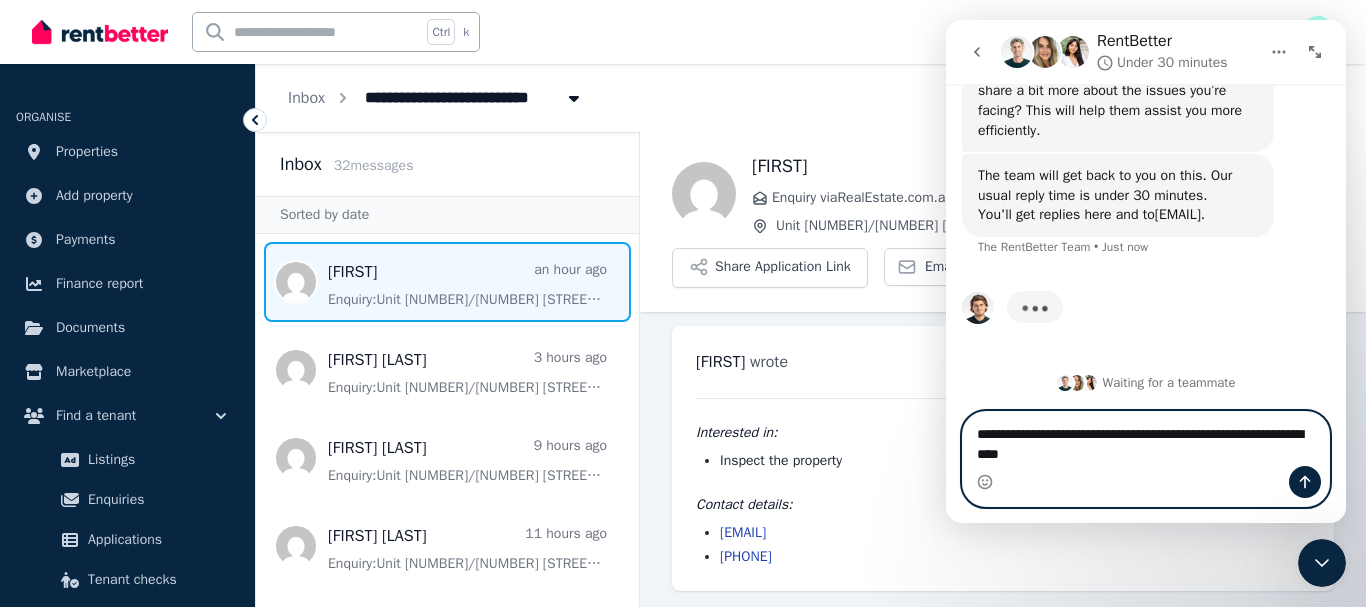 type on "**********" 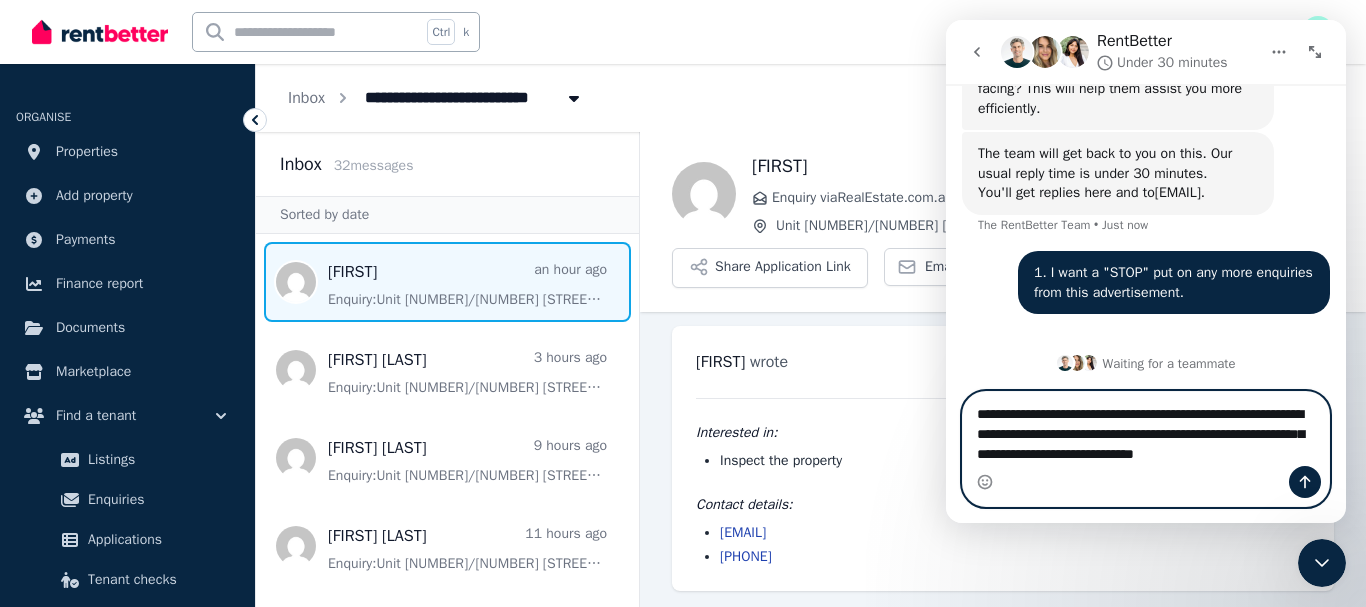 scroll, scrollTop: 1164, scrollLeft: 0, axis: vertical 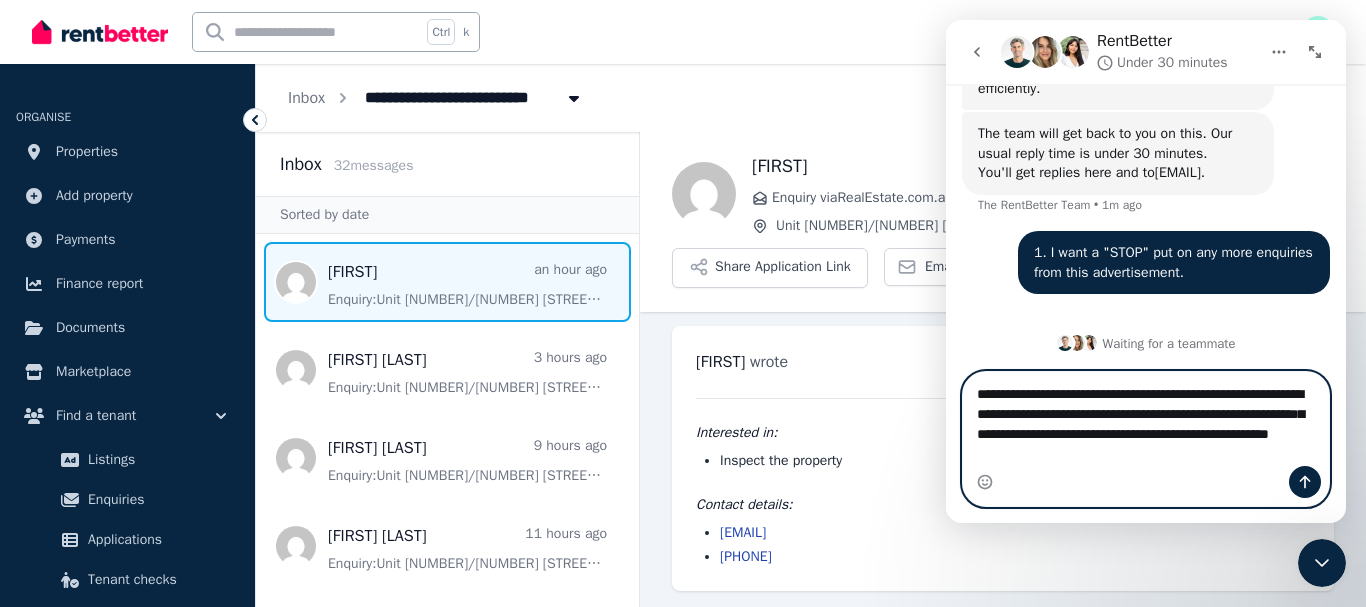 type on "**********" 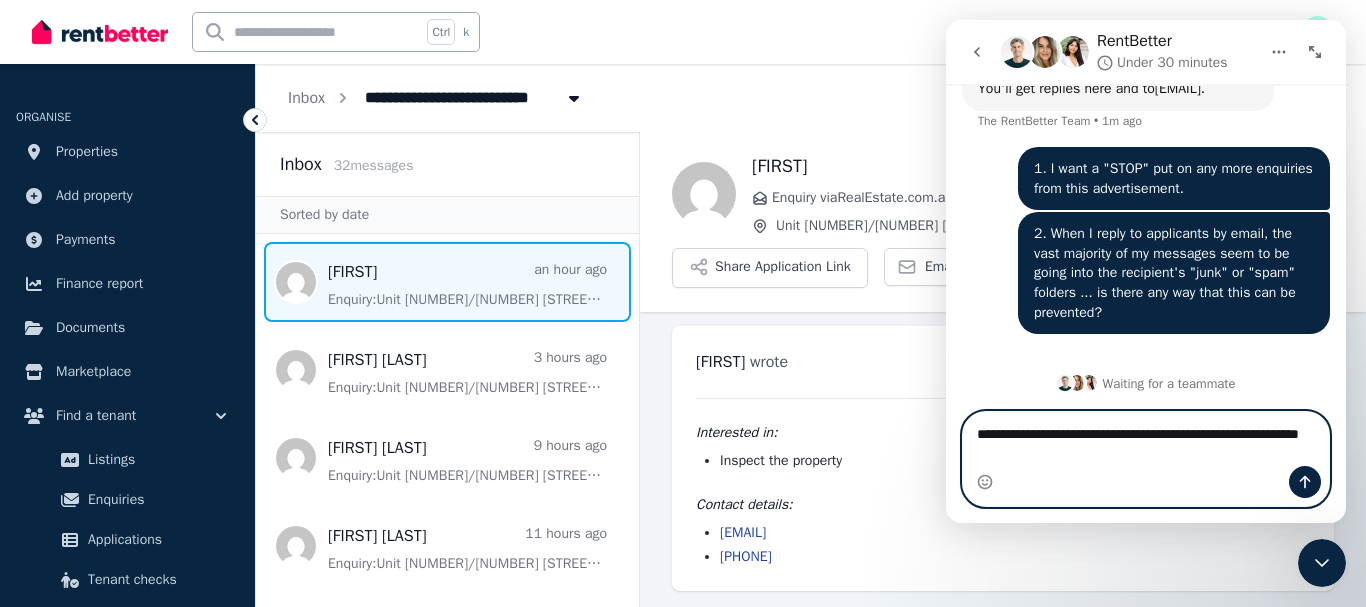 scroll, scrollTop: 1325, scrollLeft: 0, axis: vertical 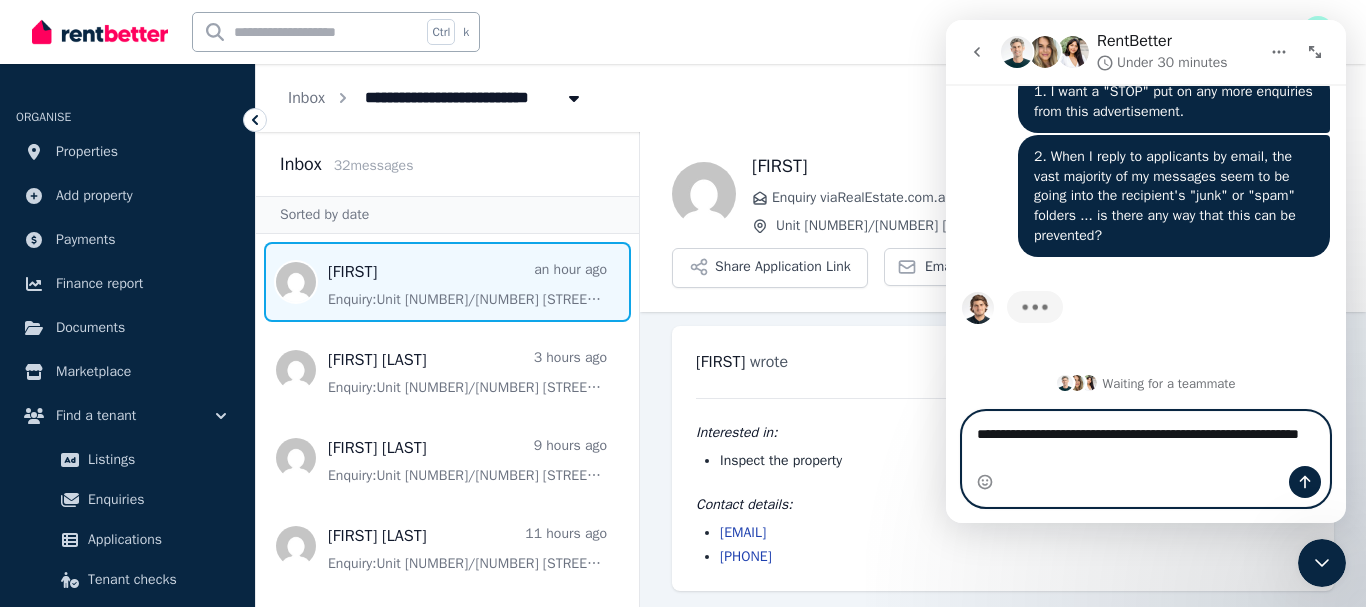 click on "**********" at bounding box center (1146, 439) 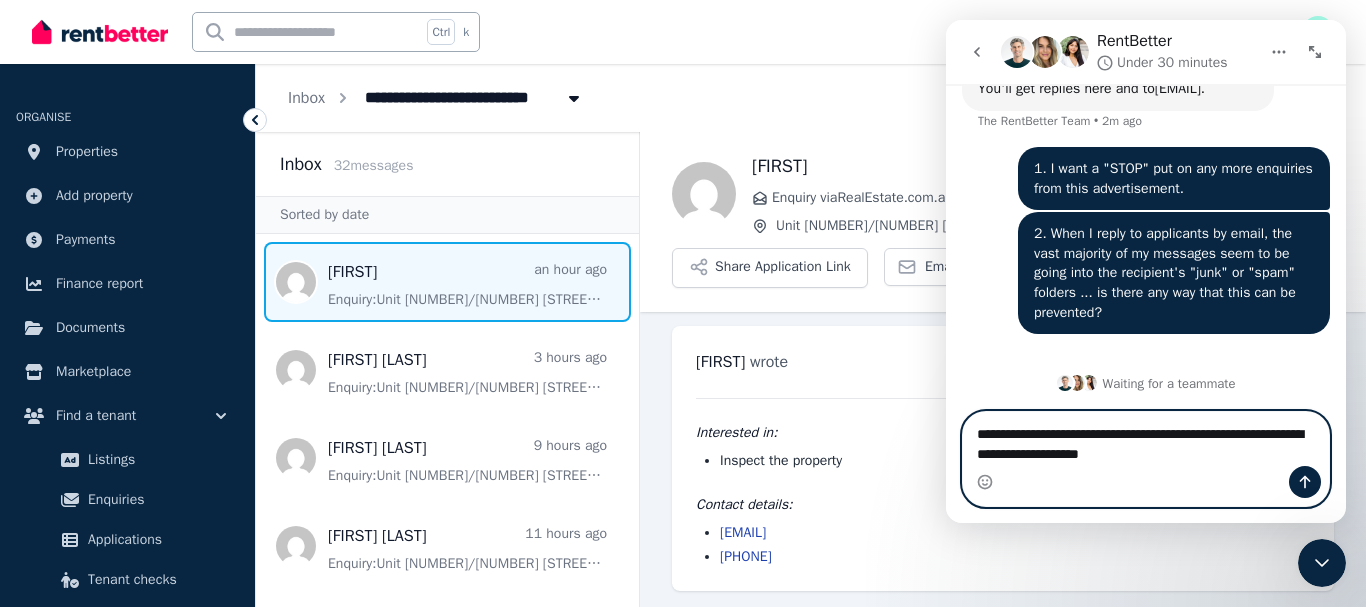scroll, scrollTop: 1248, scrollLeft: 0, axis: vertical 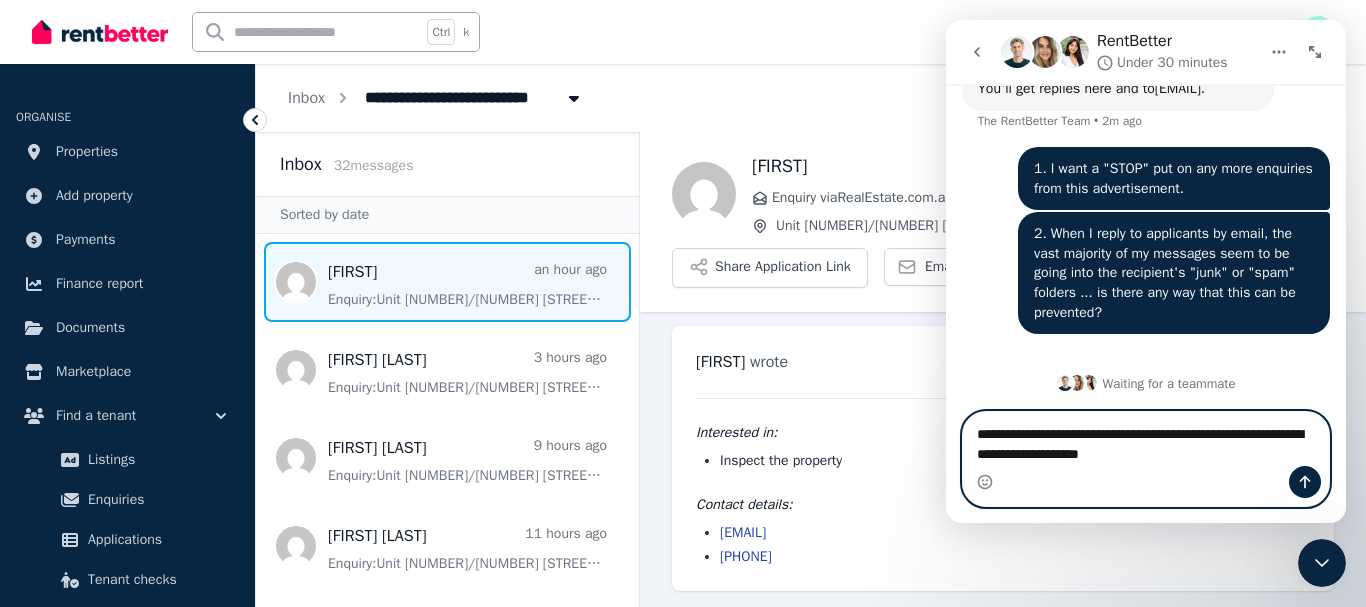 click on "**********" at bounding box center [1146, 439] 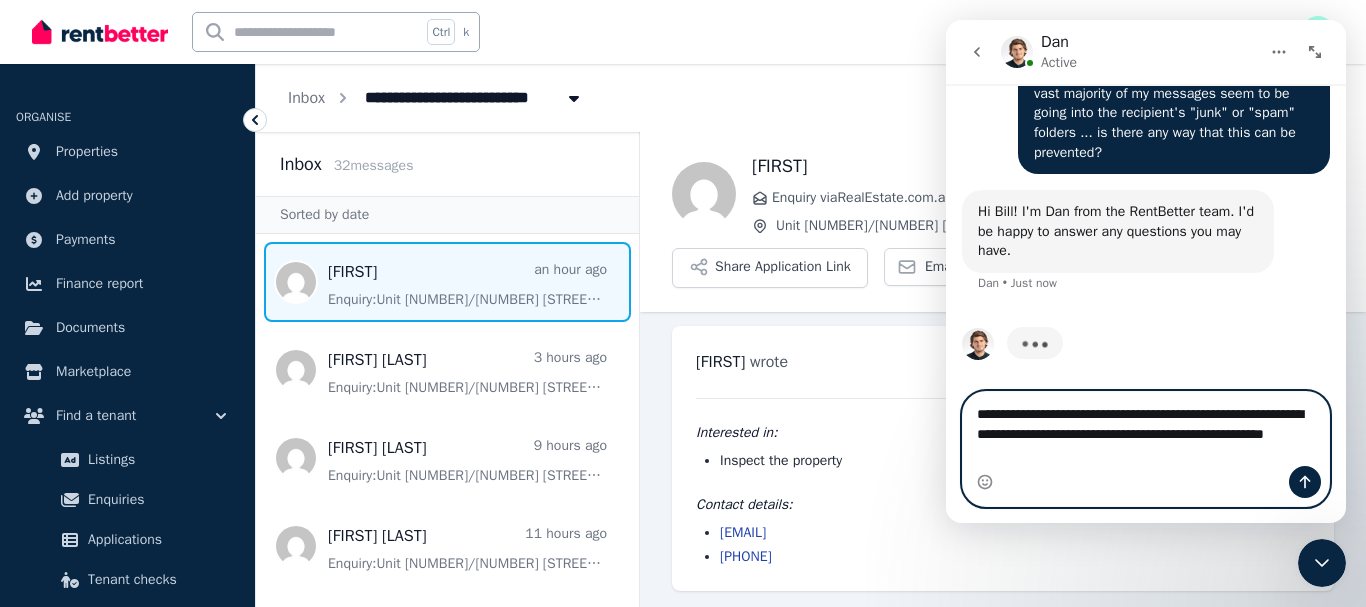 scroll, scrollTop: 1388, scrollLeft: 0, axis: vertical 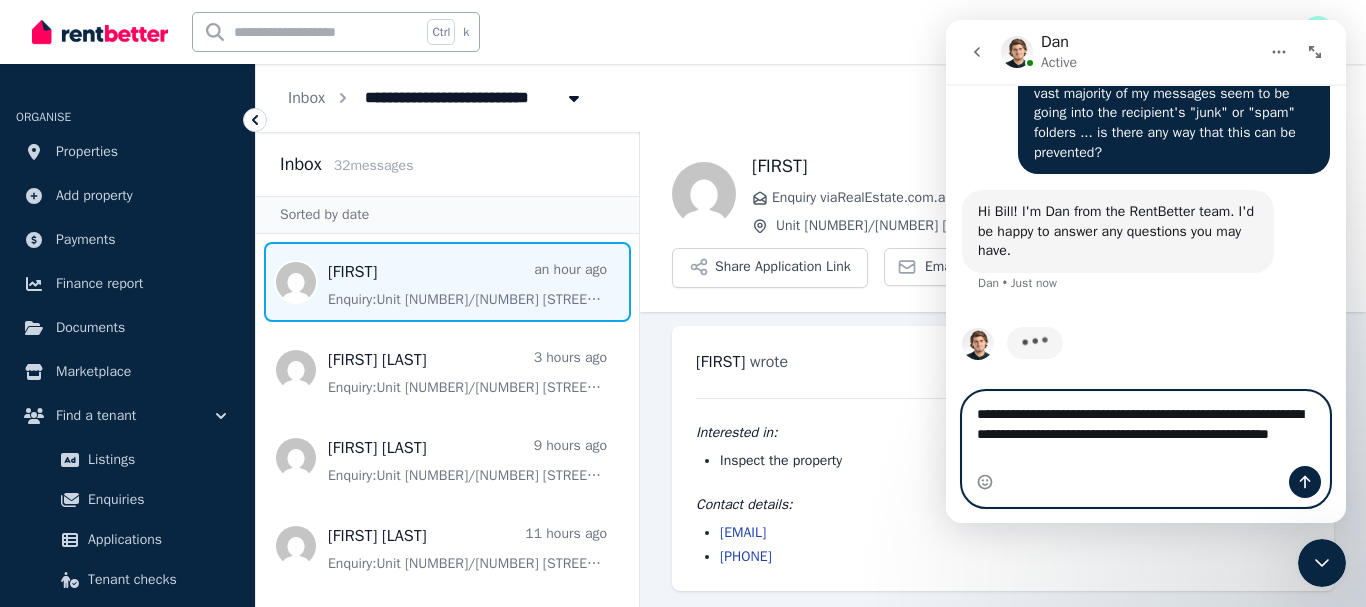 click on "**********" at bounding box center [1146, 429] 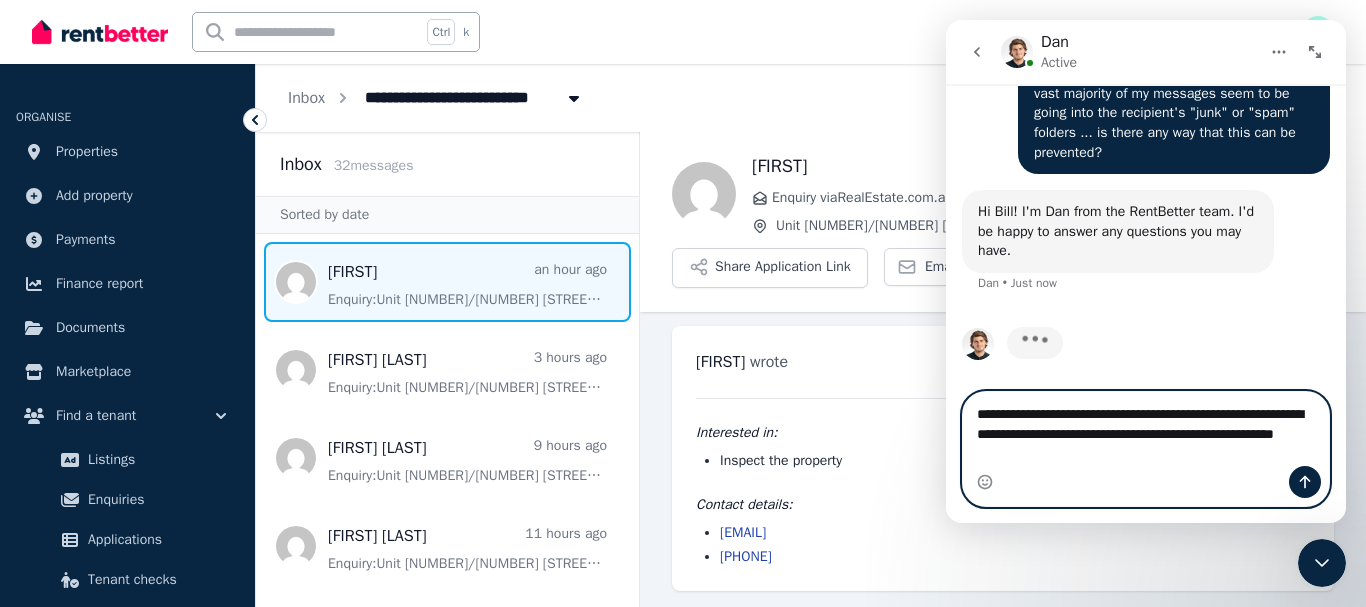 click on "**********" at bounding box center [1146, 429] 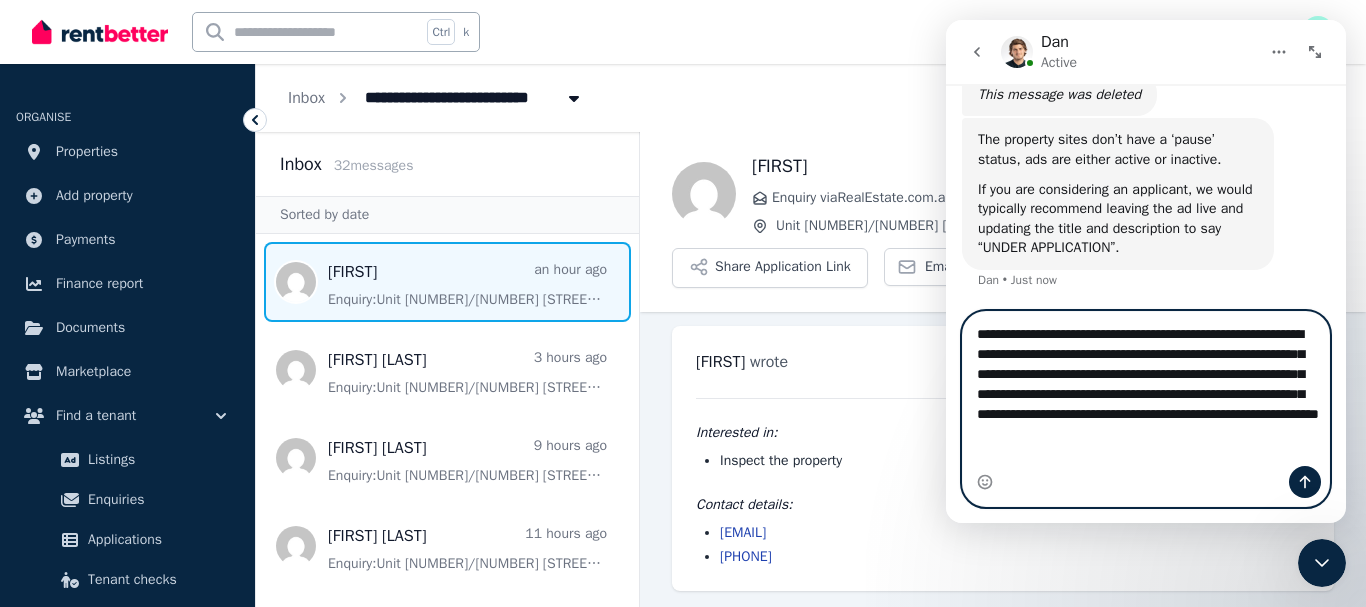 scroll, scrollTop: 1590, scrollLeft: 0, axis: vertical 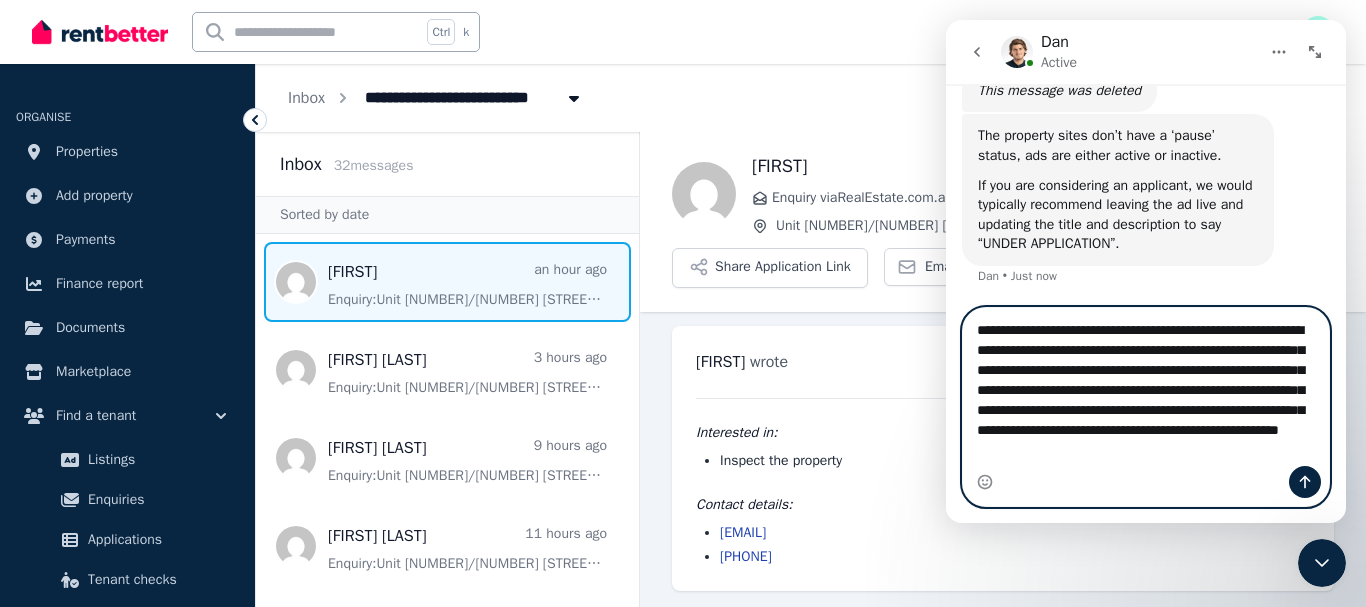 type on "**********" 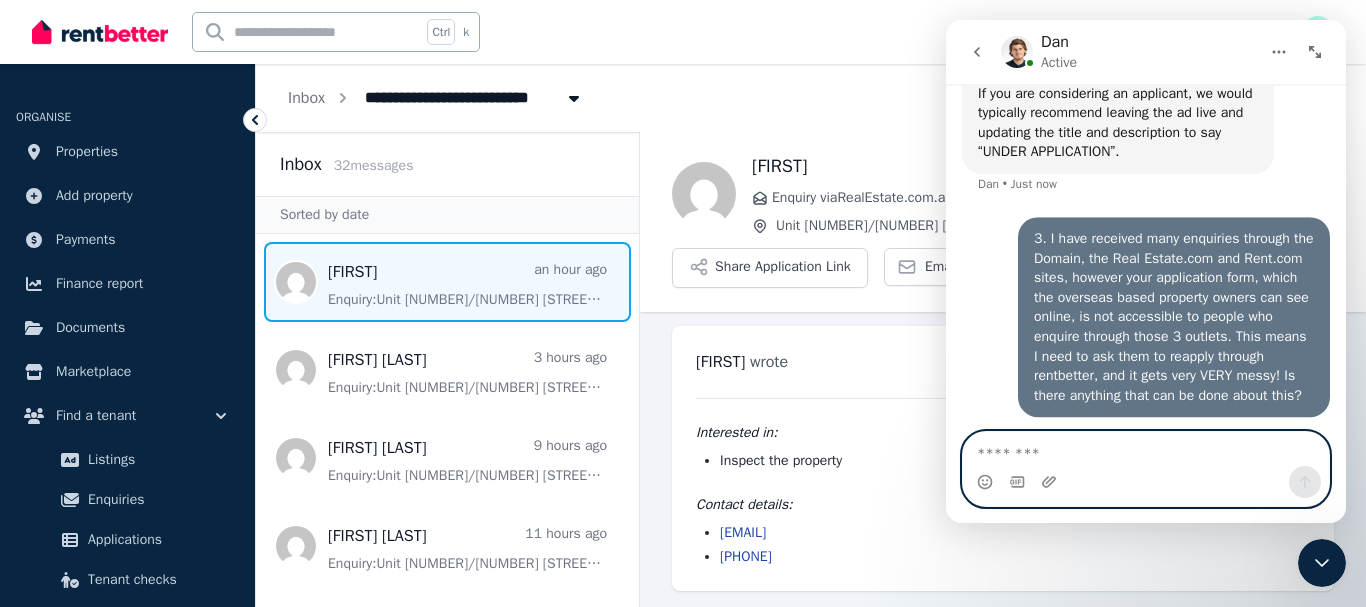 scroll, scrollTop: 0, scrollLeft: 0, axis: both 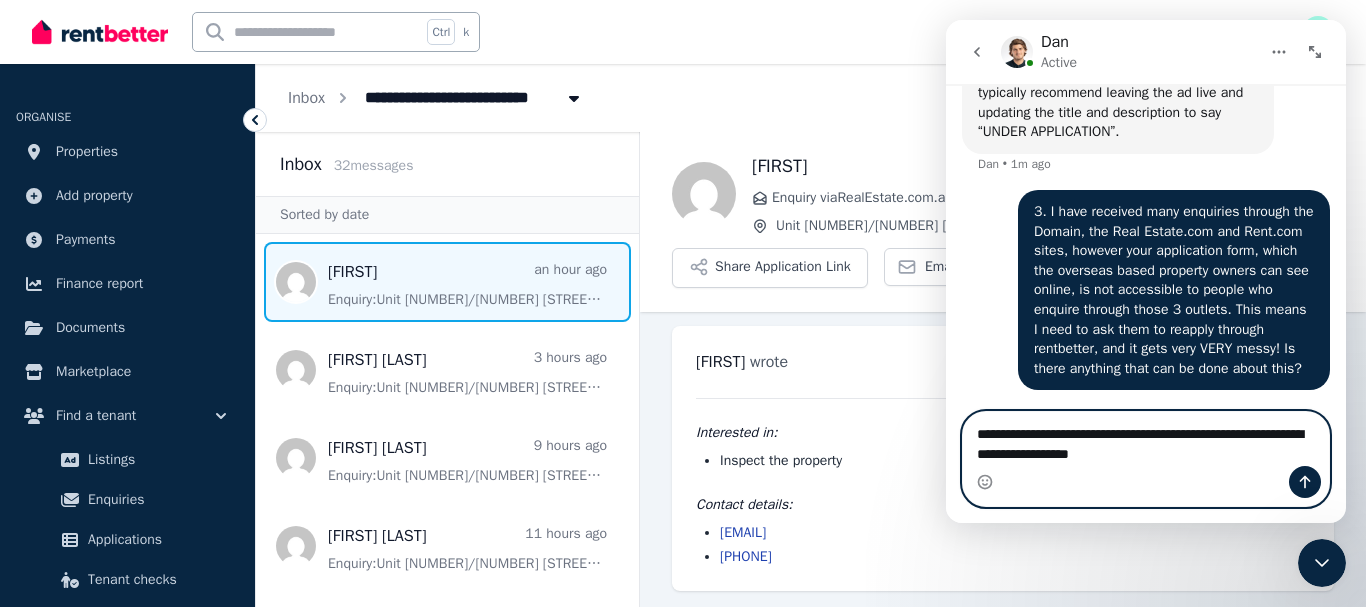 click on "**********" at bounding box center (1146, 439) 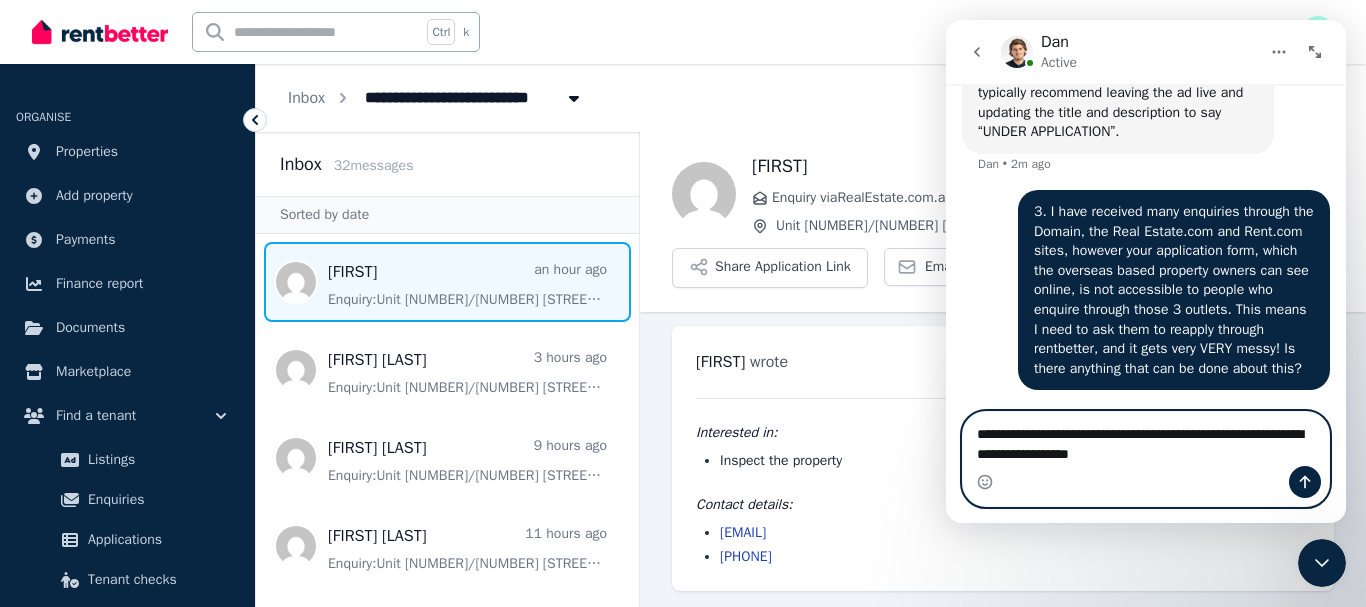 click on "**********" at bounding box center [1146, 439] 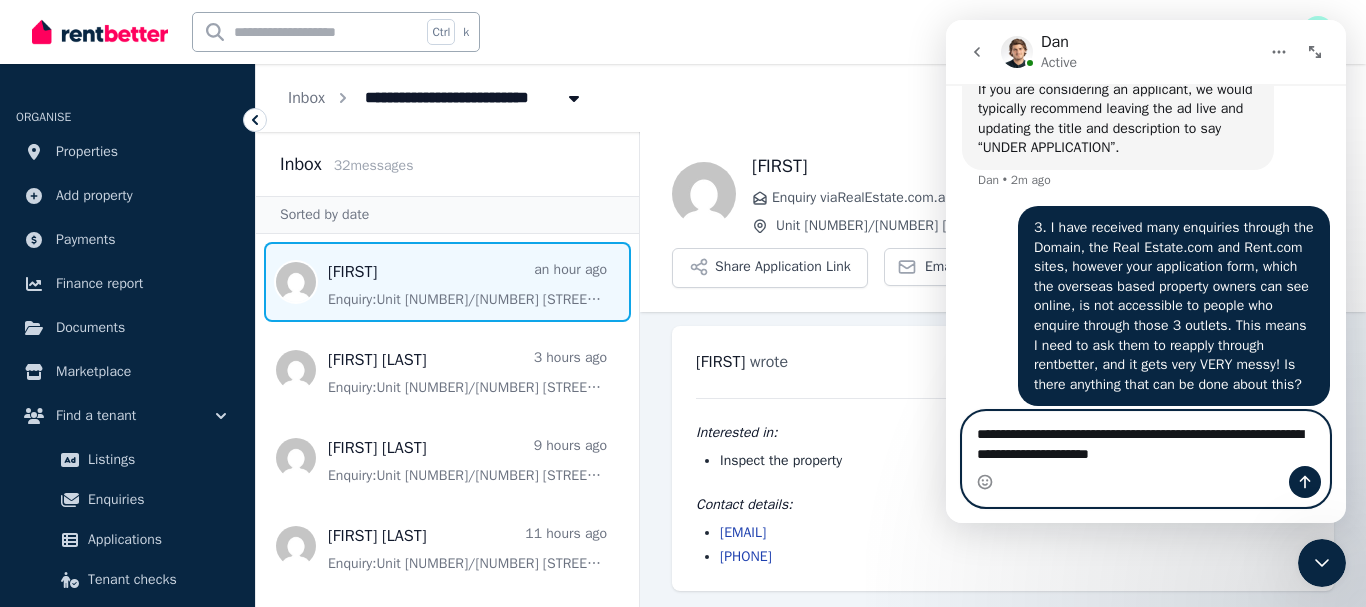 scroll, scrollTop: 1526, scrollLeft: 0, axis: vertical 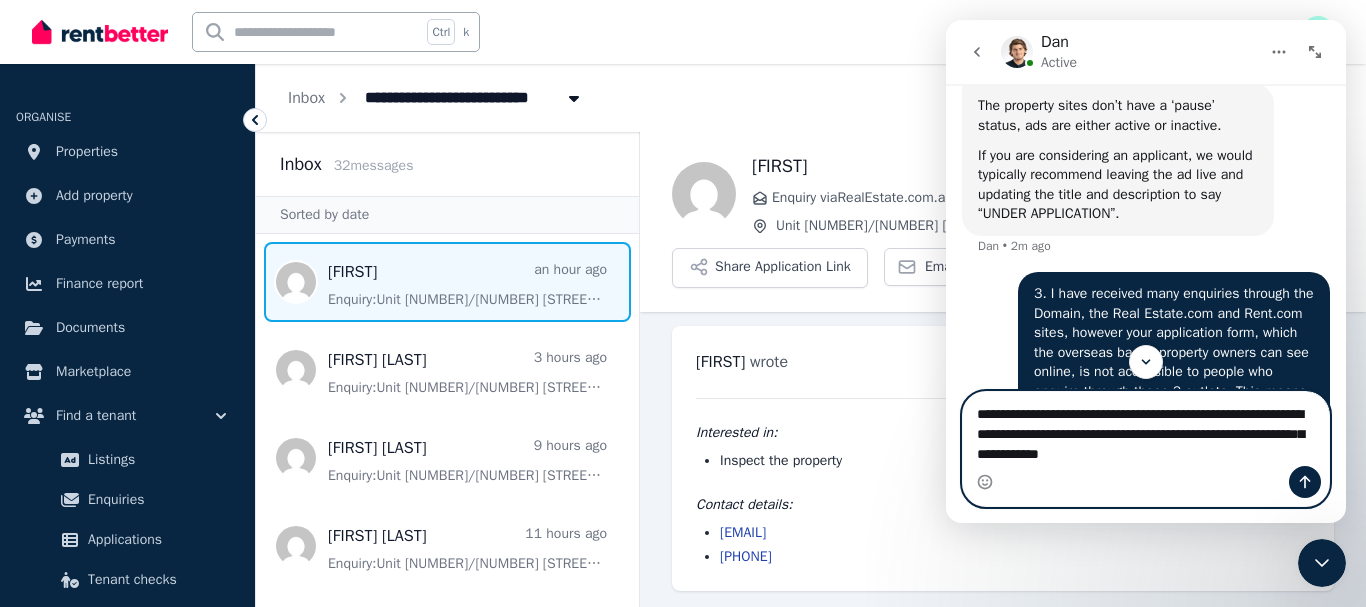 type on "**********" 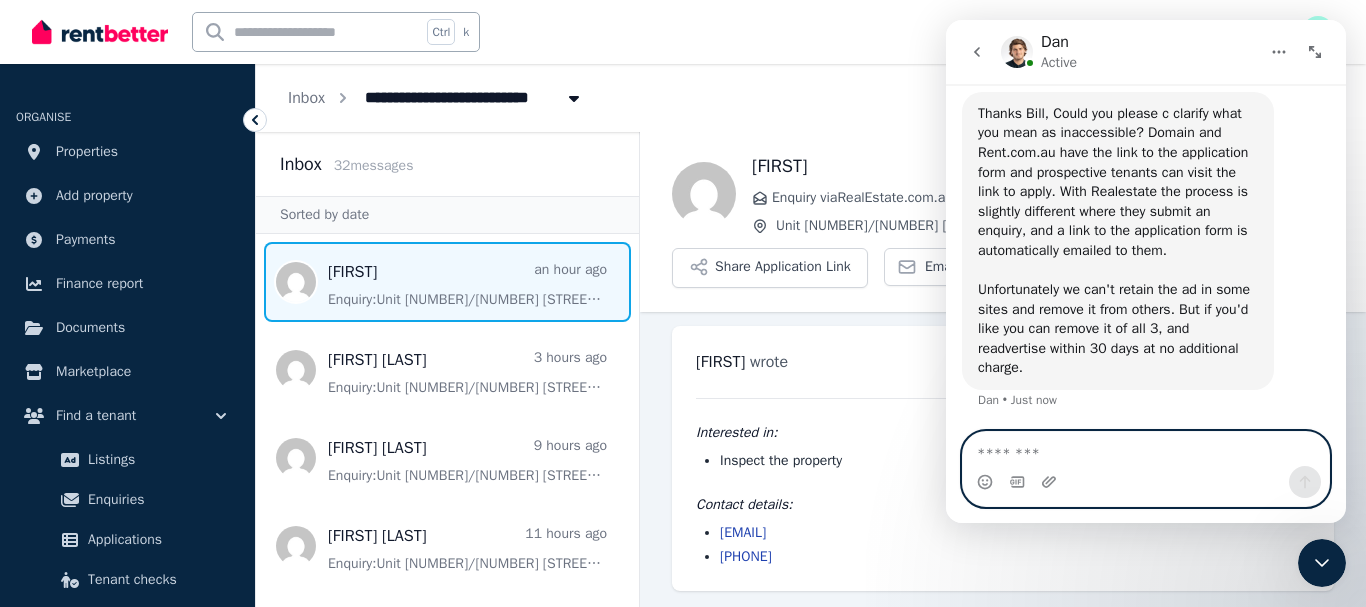 scroll, scrollTop: 2125, scrollLeft: 0, axis: vertical 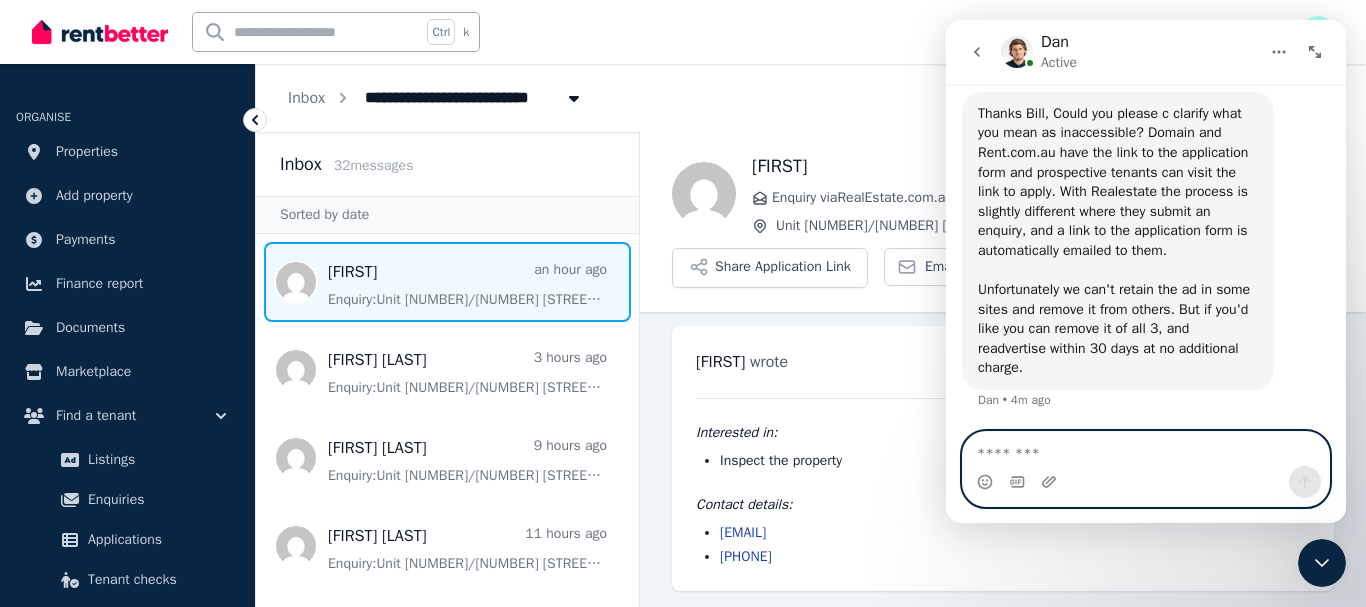click at bounding box center (1146, 449) 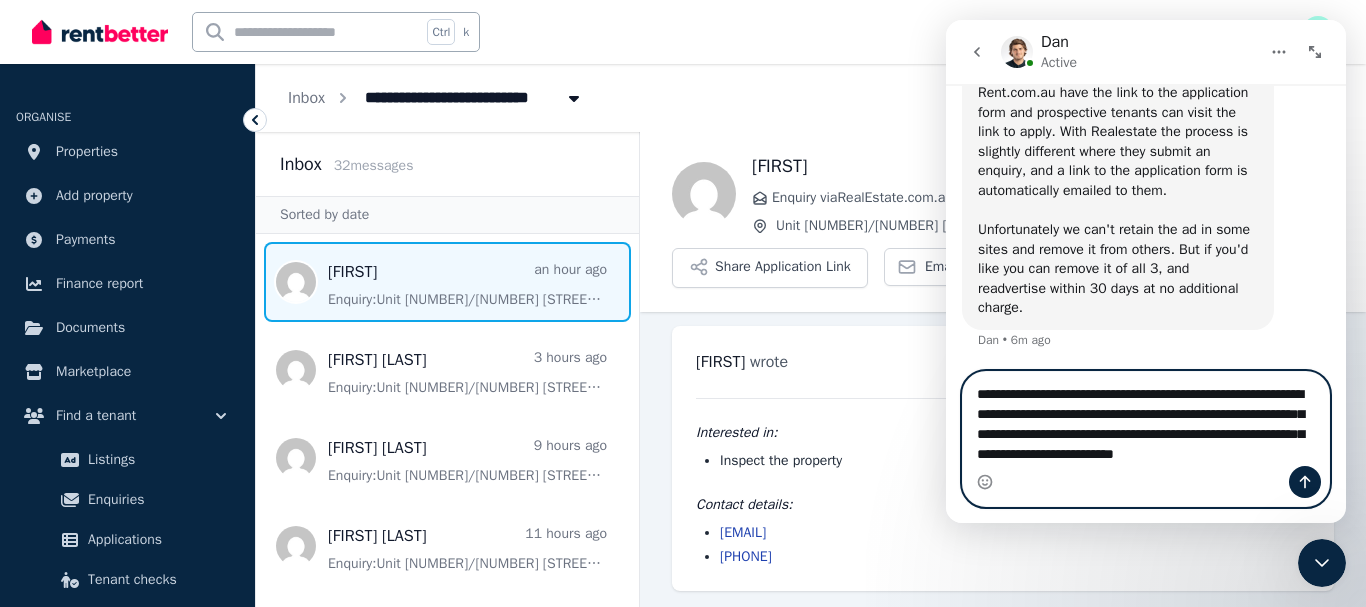 scroll, scrollTop: 2205, scrollLeft: 0, axis: vertical 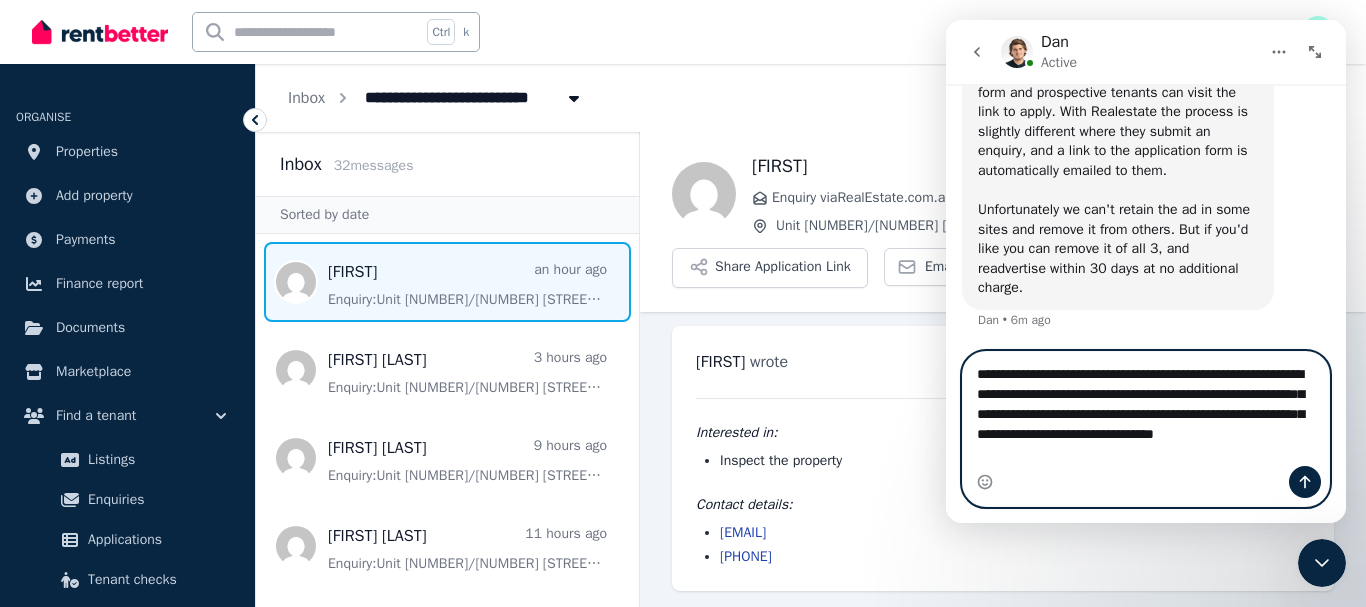 type on "**********" 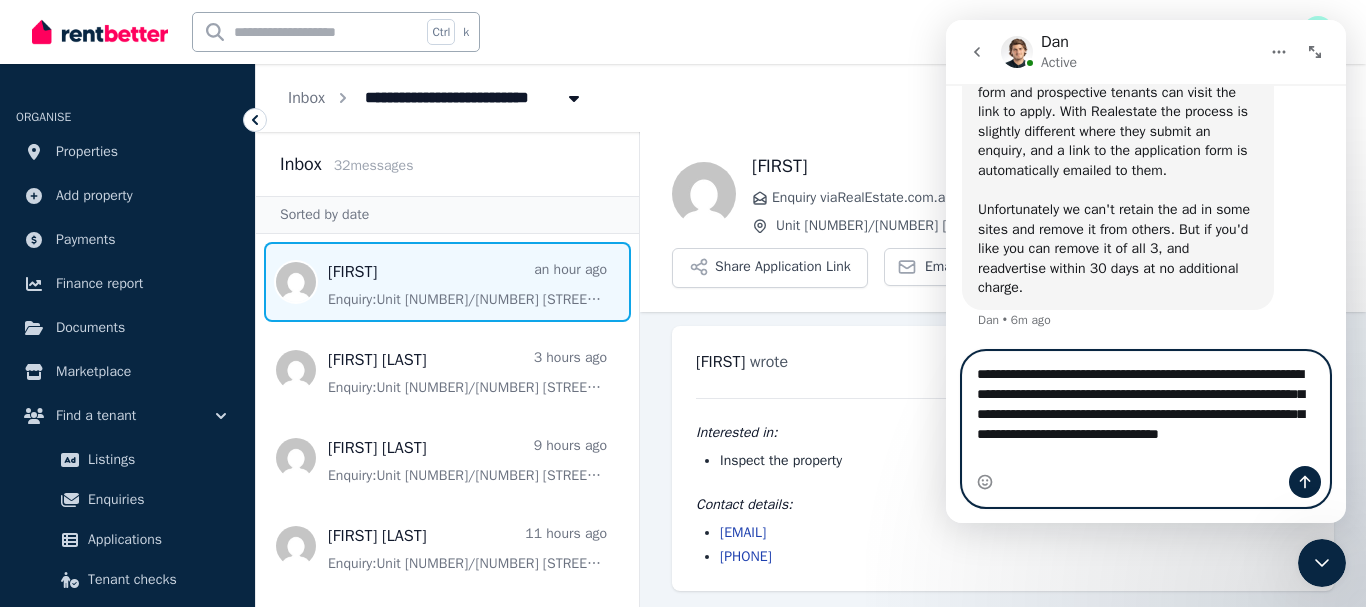 type 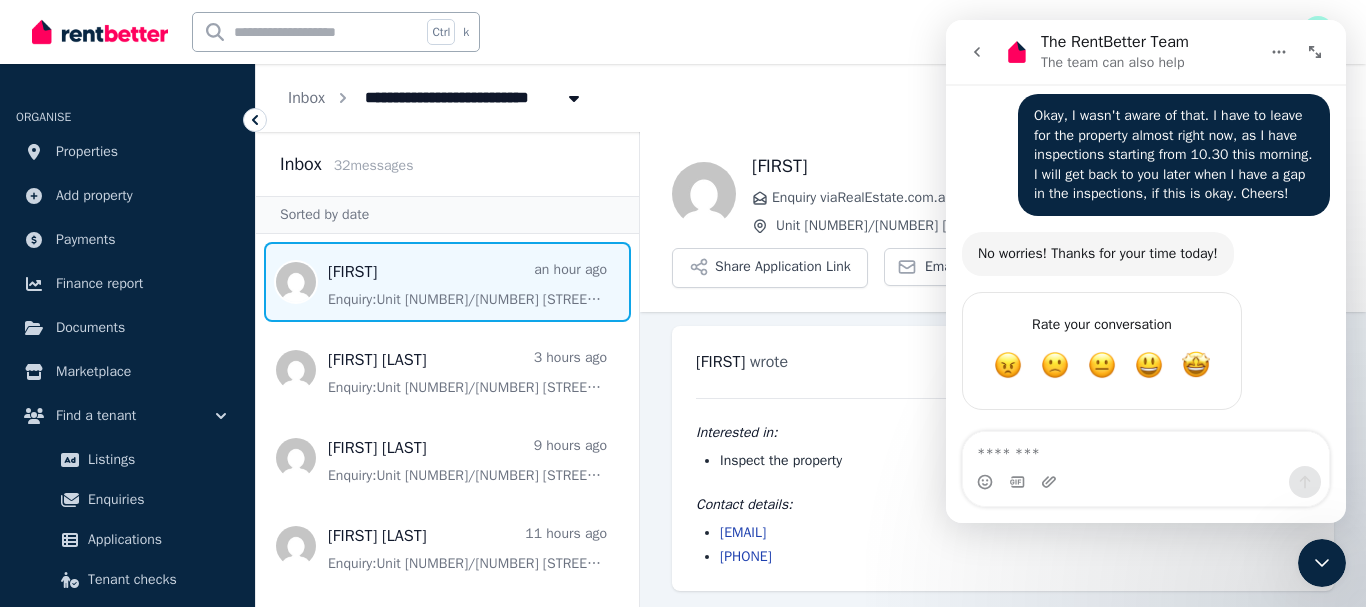 scroll, scrollTop: 2436, scrollLeft: 0, axis: vertical 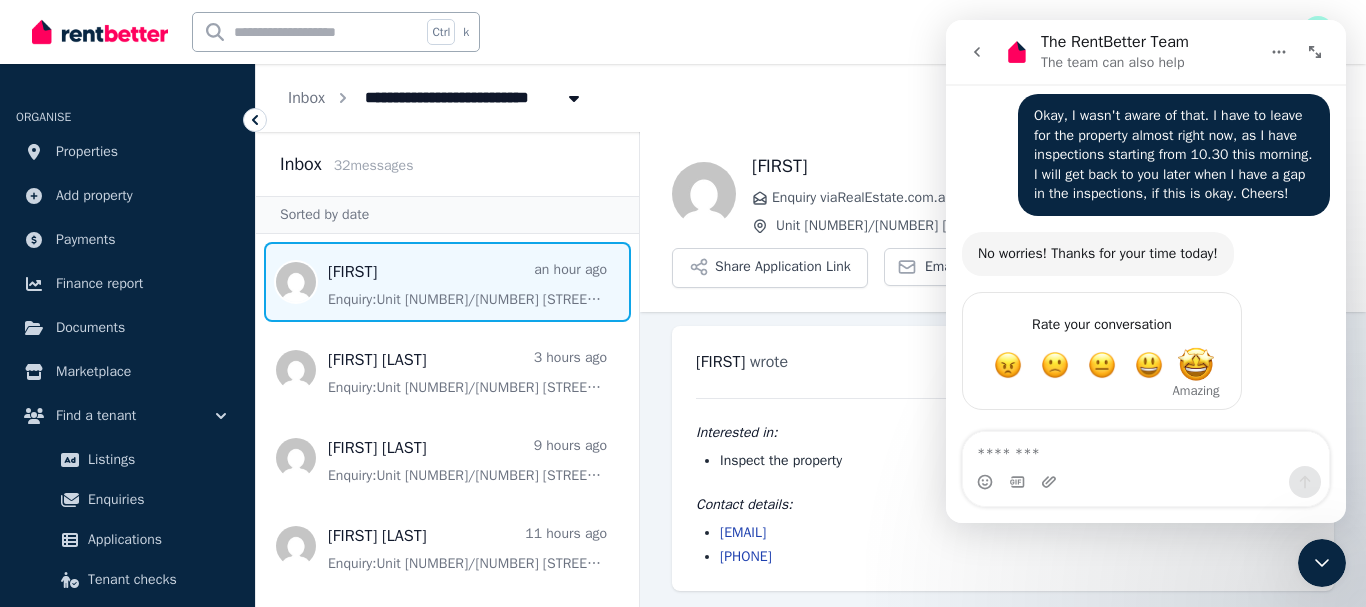 click at bounding box center (1196, 365) 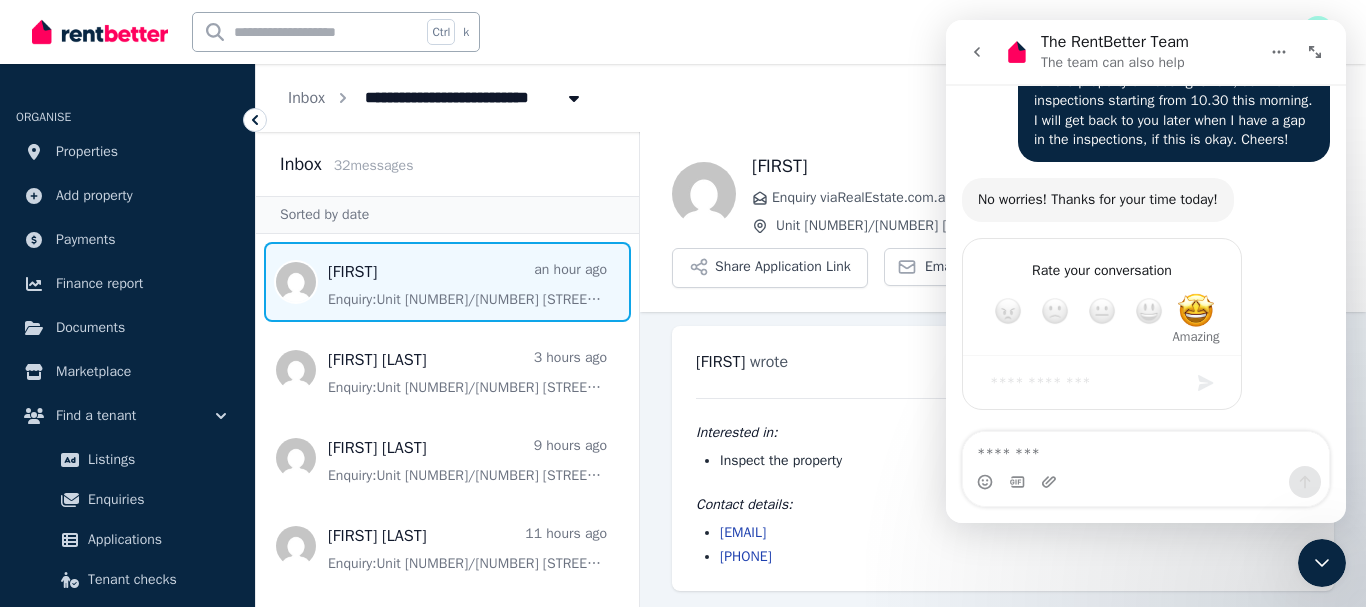 scroll, scrollTop: 2490, scrollLeft: 0, axis: vertical 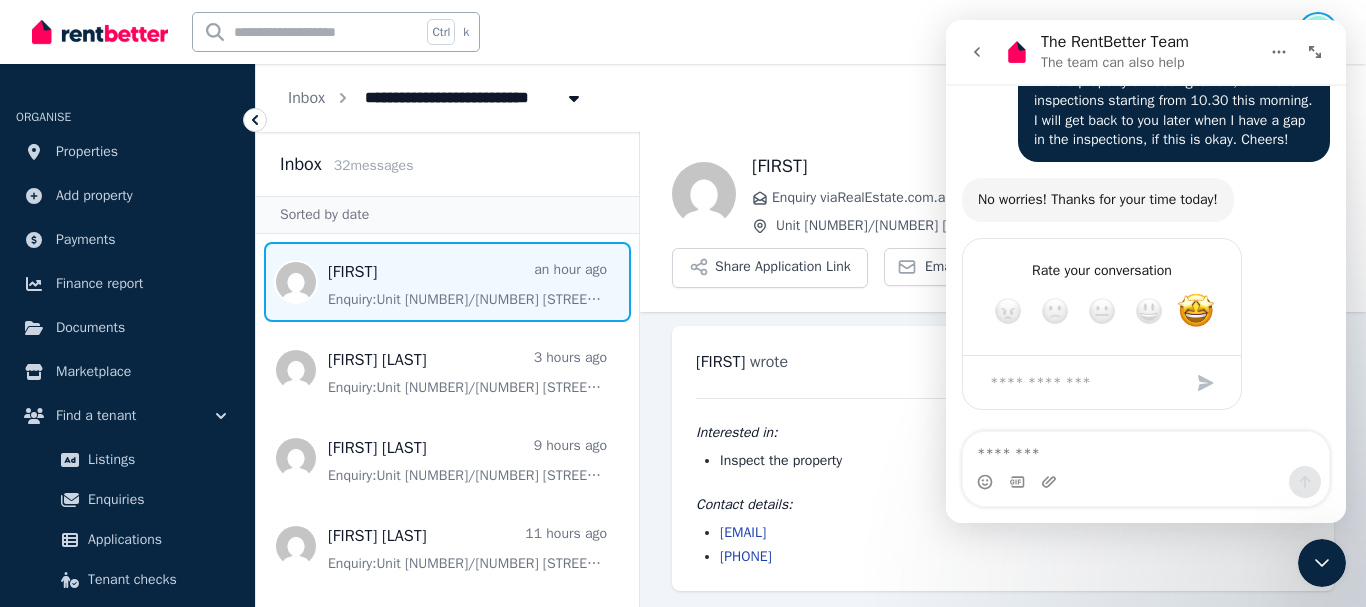 click at bounding box center [1318, 32] 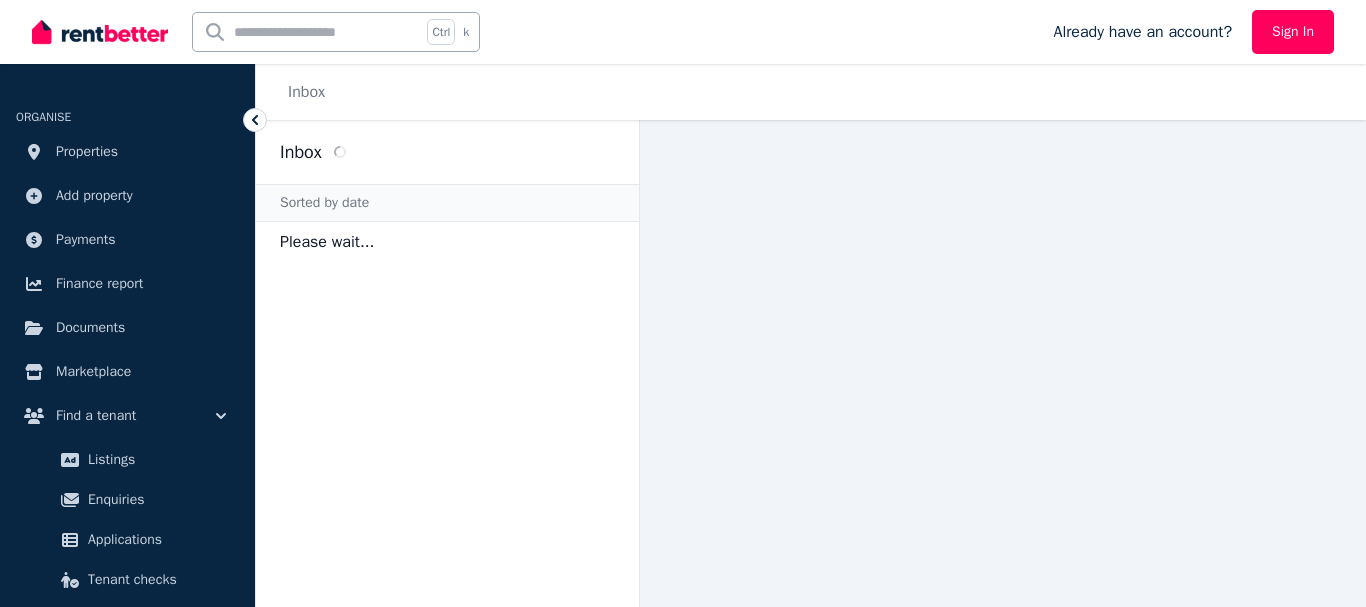 scroll, scrollTop: 0, scrollLeft: 0, axis: both 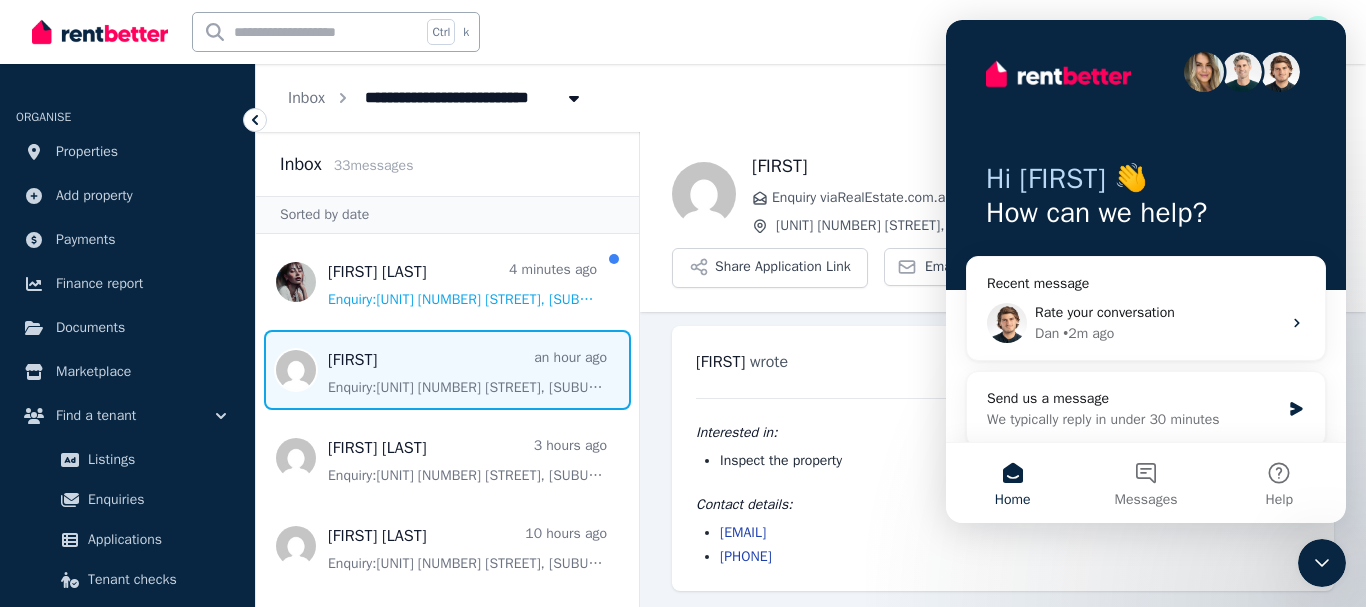 click 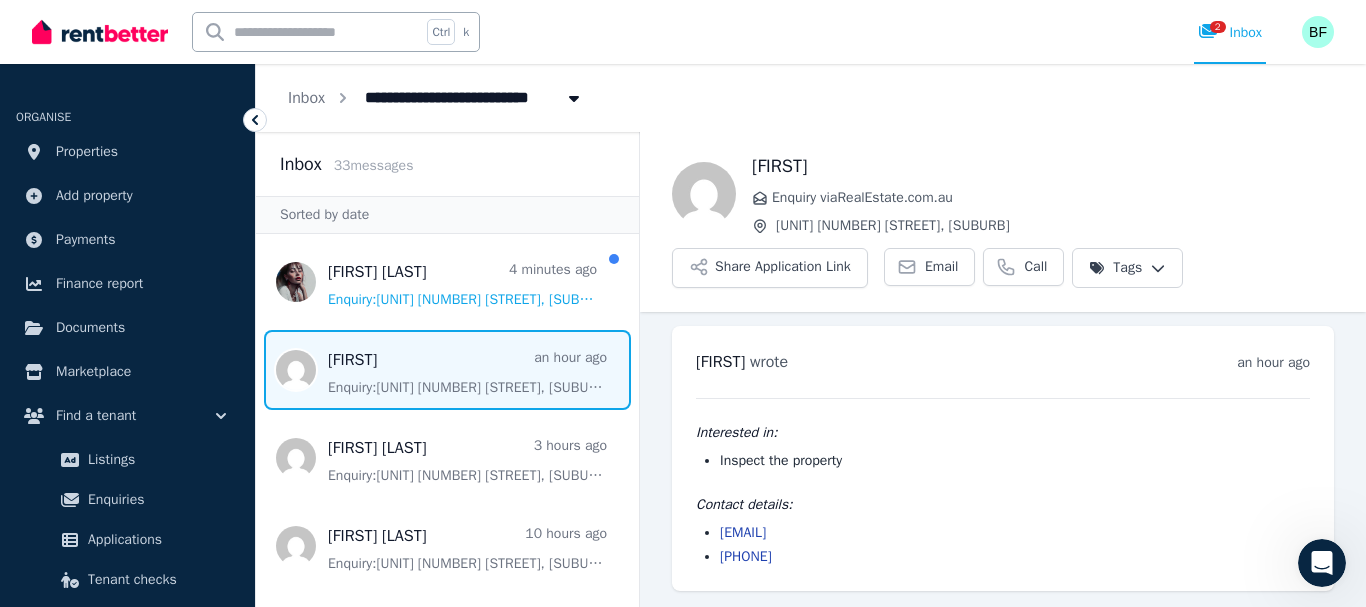 scroll, scrollTop: 0, scrollLeft: 0, axis: both 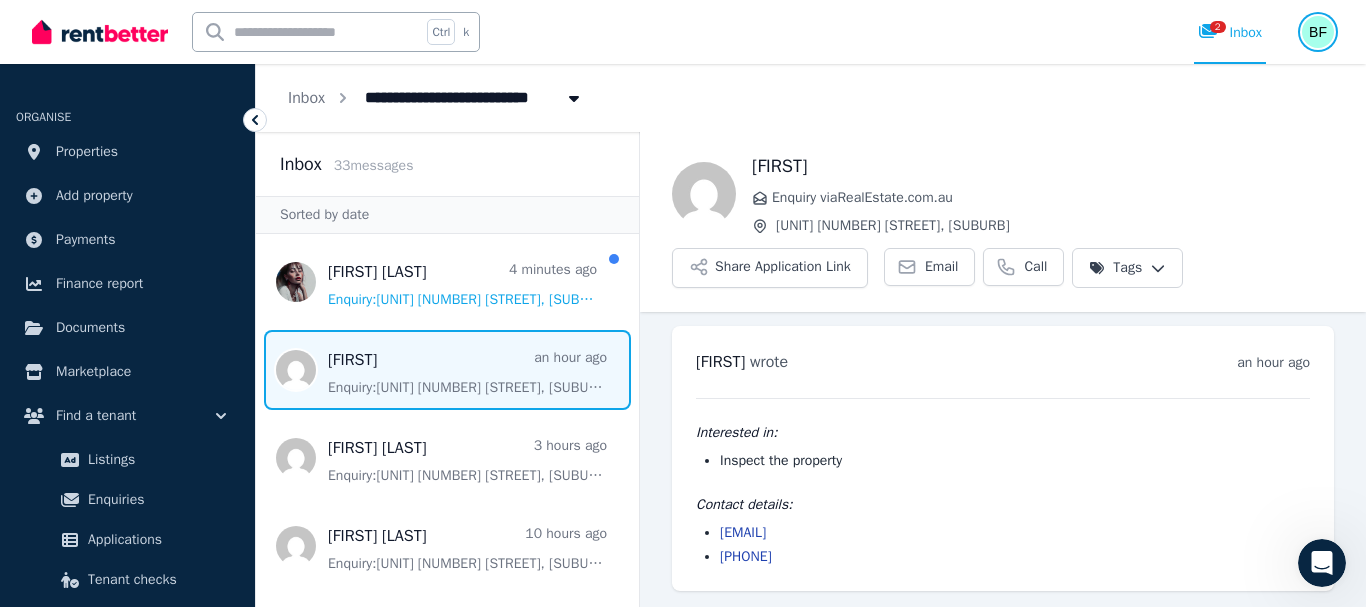 click at bounding box center (1318, 32) 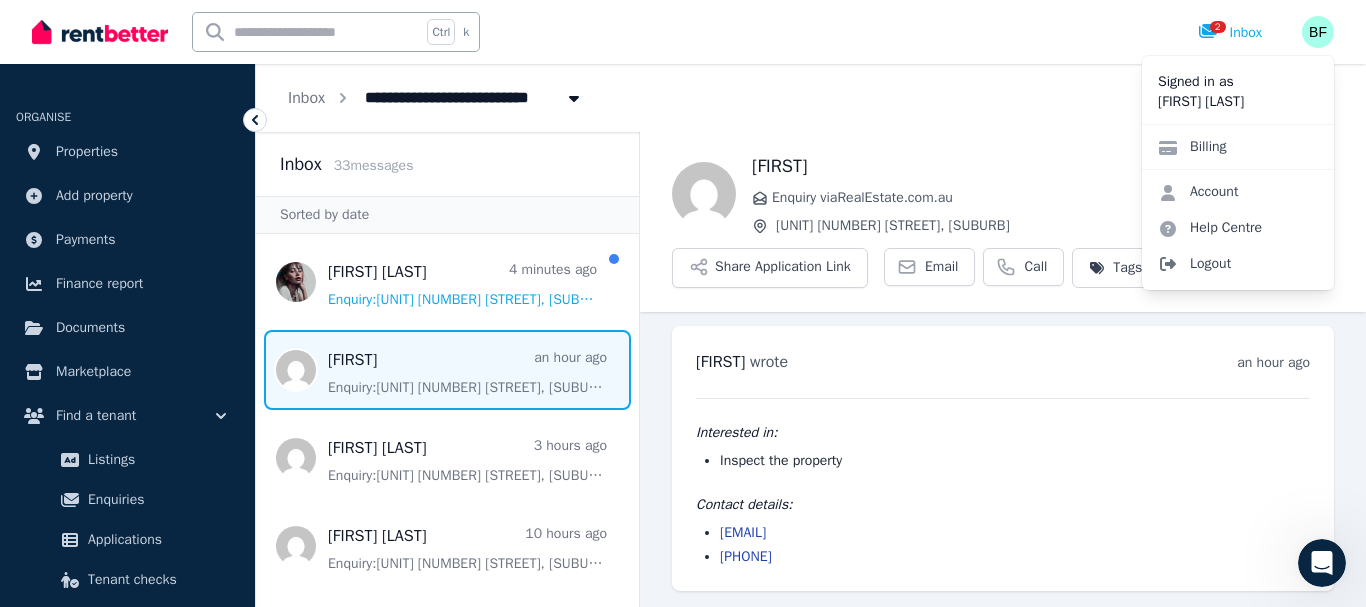 click on "Logout" at bounding box center [1238, 264] 